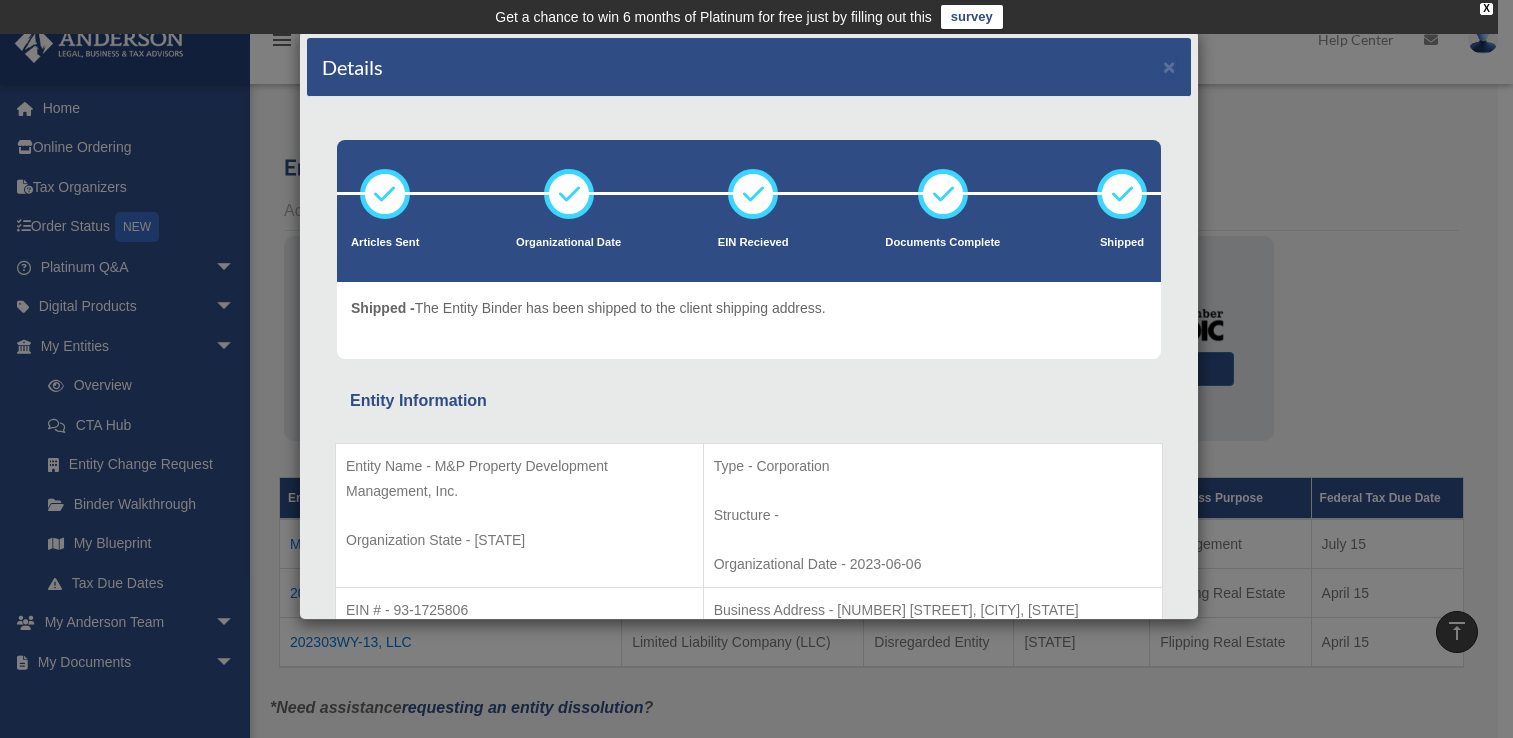 scroll, scrollTop: 385, scrollLeft: 0, axis: vertical 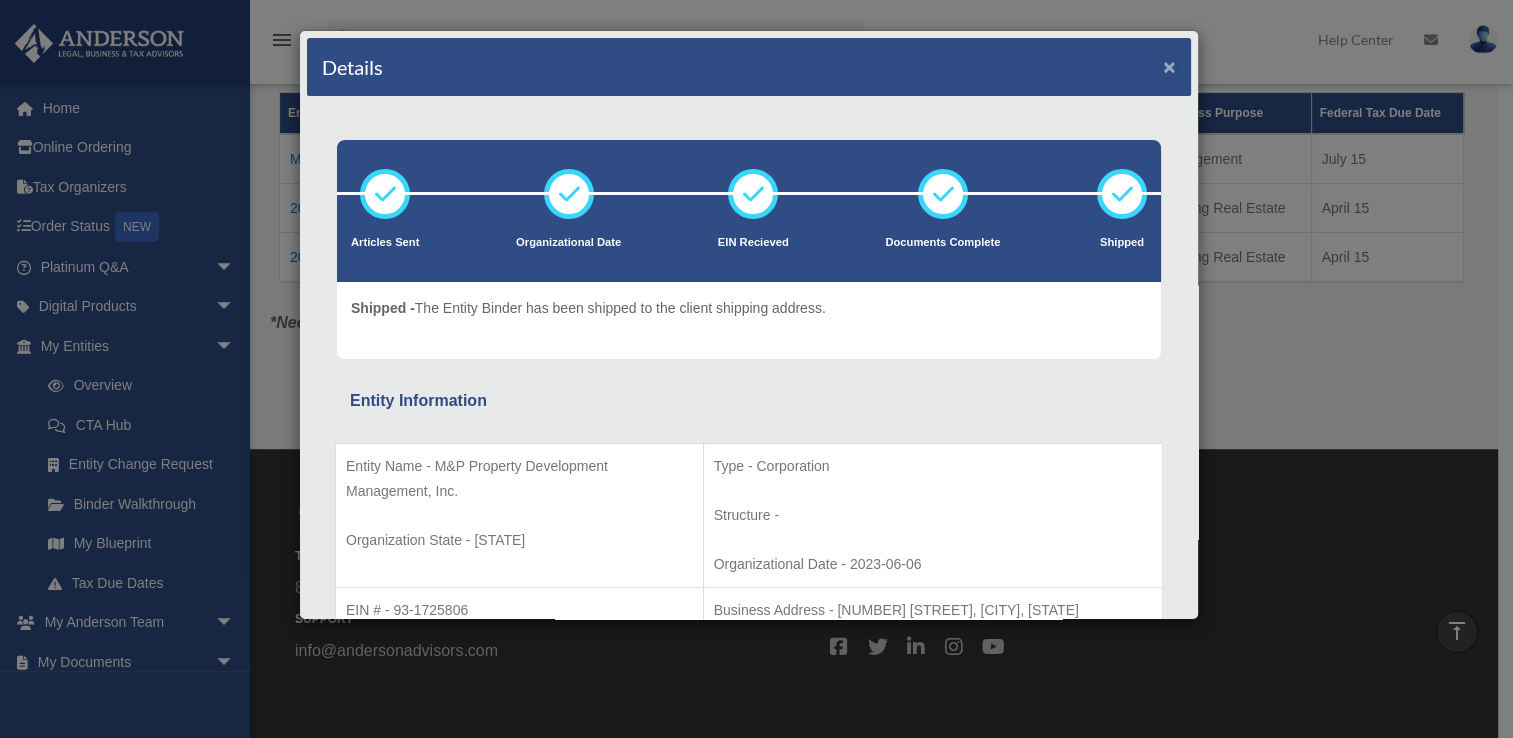 click on "×" at bounding box center [1169, 66] 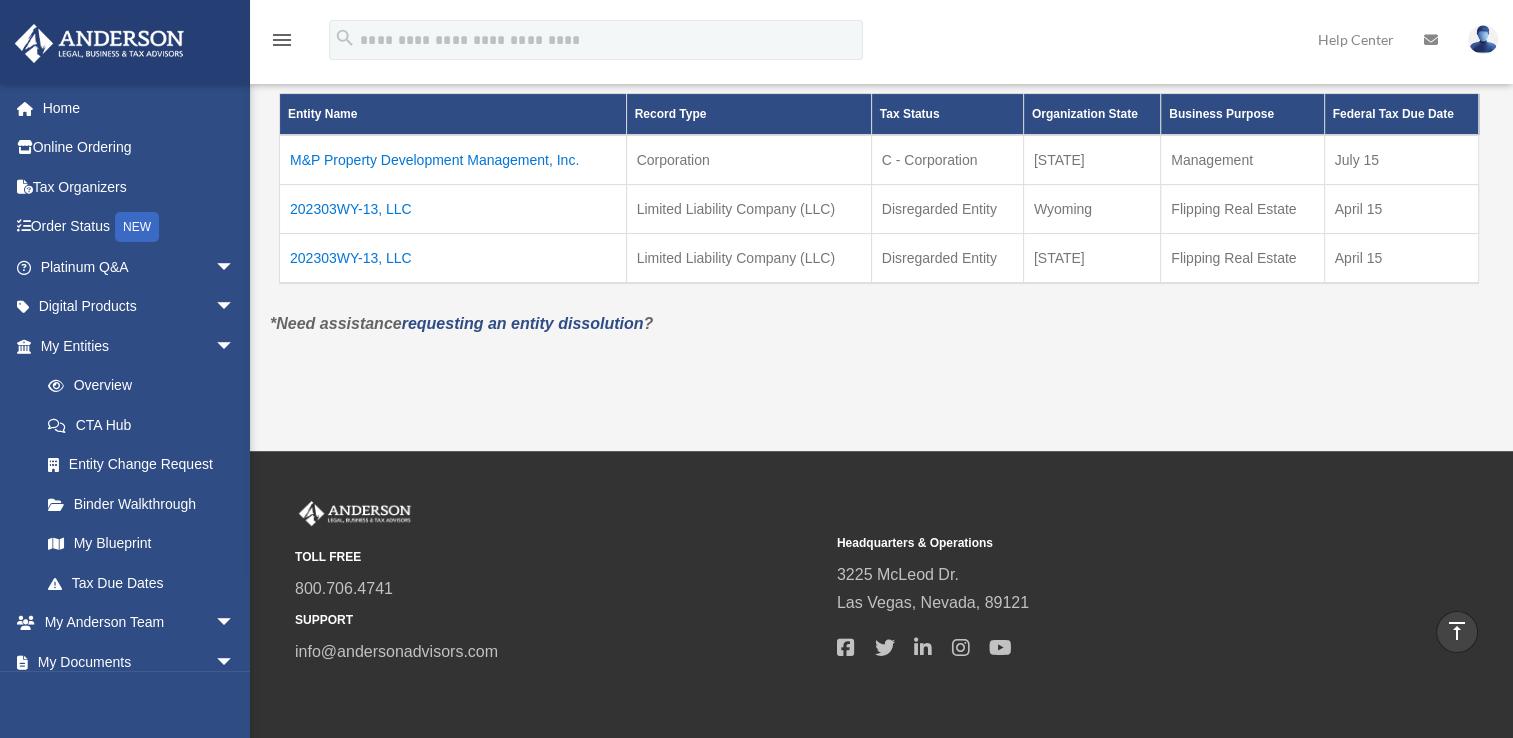 click on "202303WY-13, LLC" at bounding box center (453, 209) 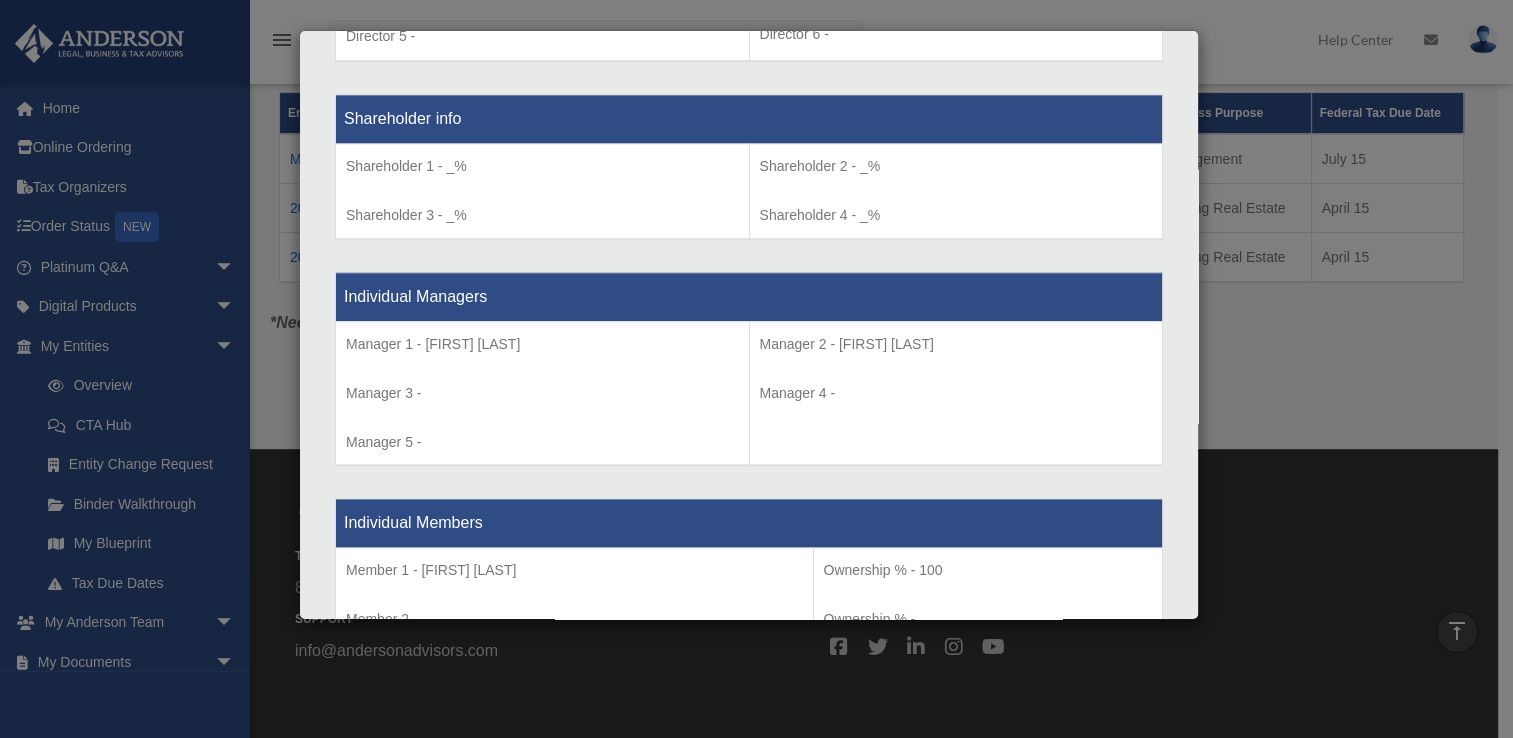 scroll, scrollTop: 1629, scrollLeft: 0, axis: vertical 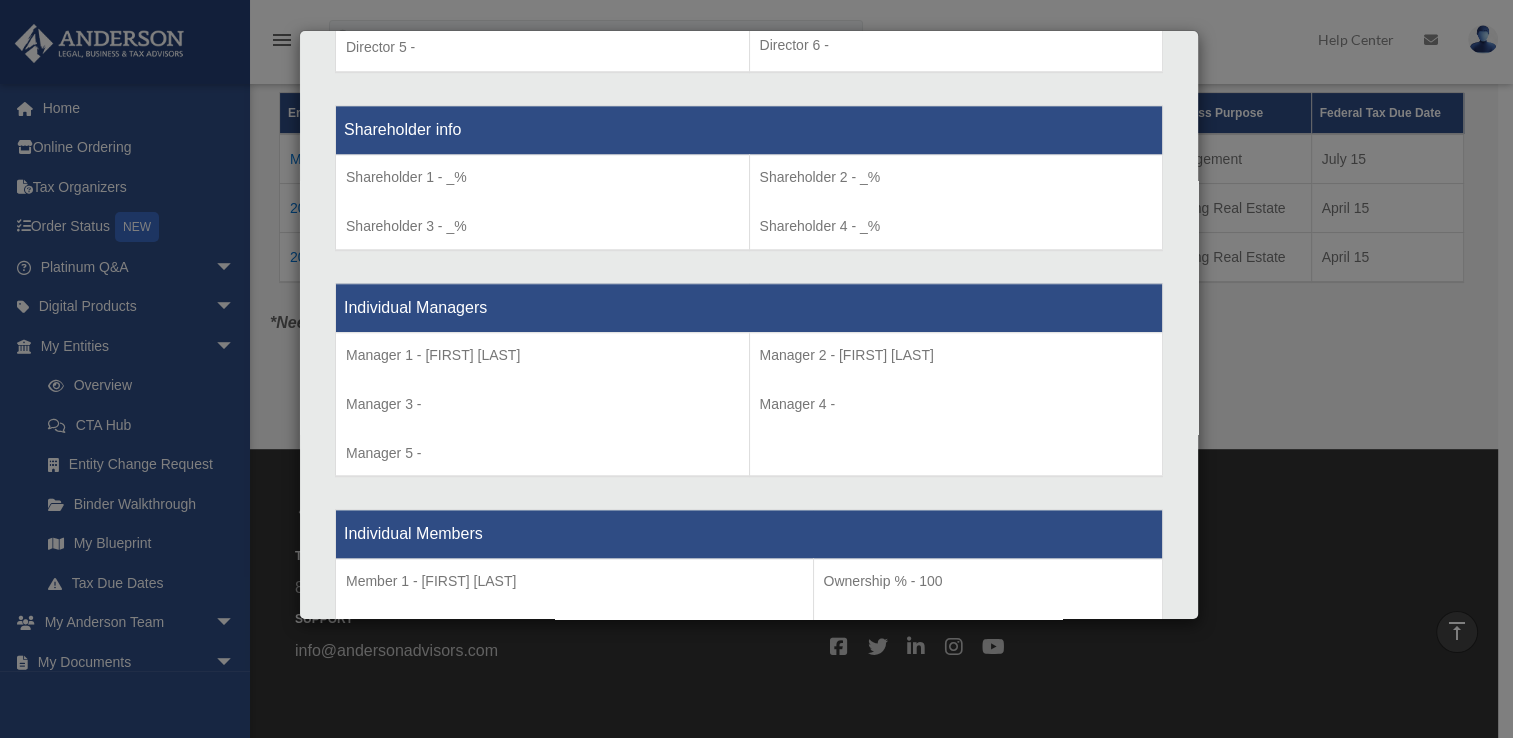 click on "Details
×
Articles Sent
Organizational Date" at bounding box center (756, 369) 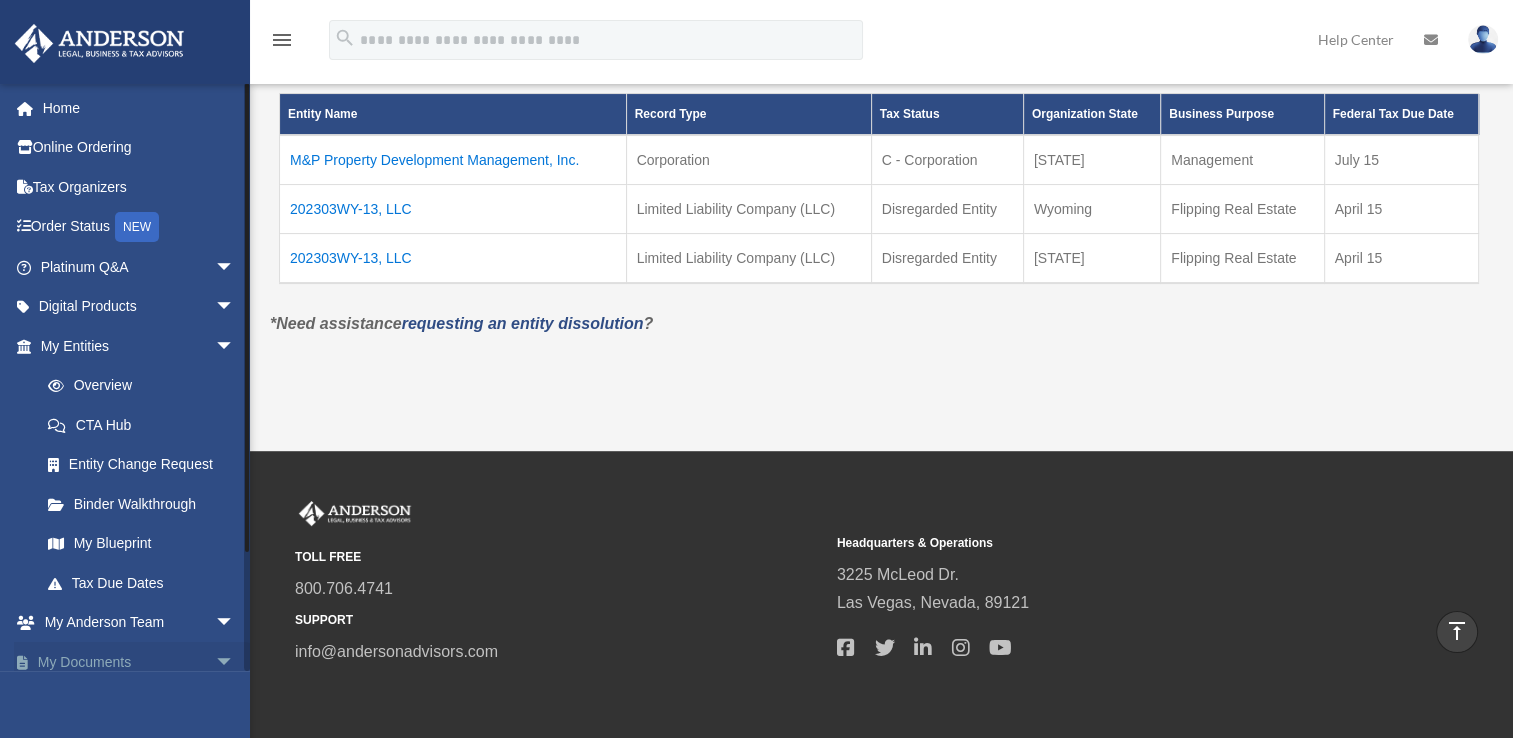 click on "My Documents arrow_drop_down" at bounding box center [139, 662] 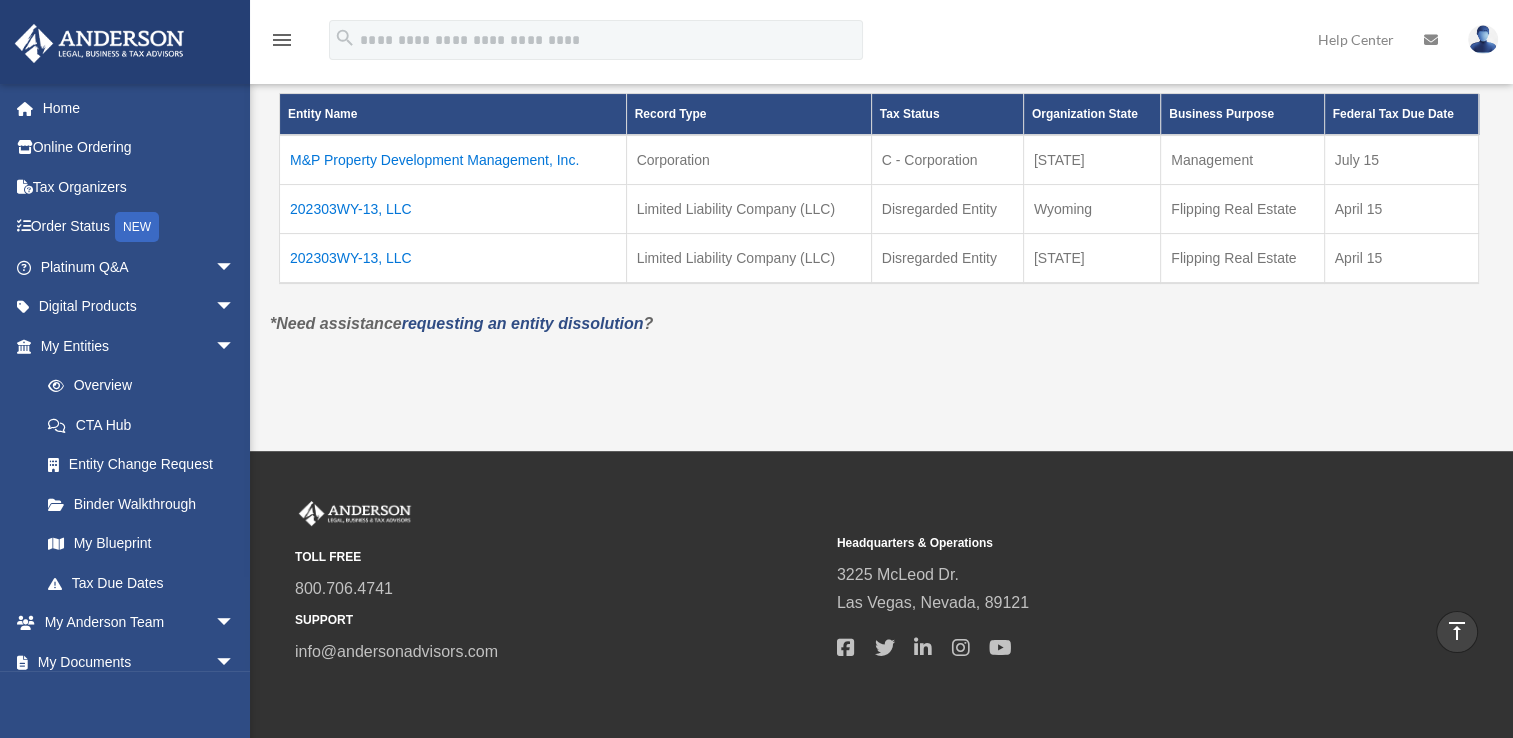 scroll, scrollTop: 133, scrollLeft: 0, axis: vertical 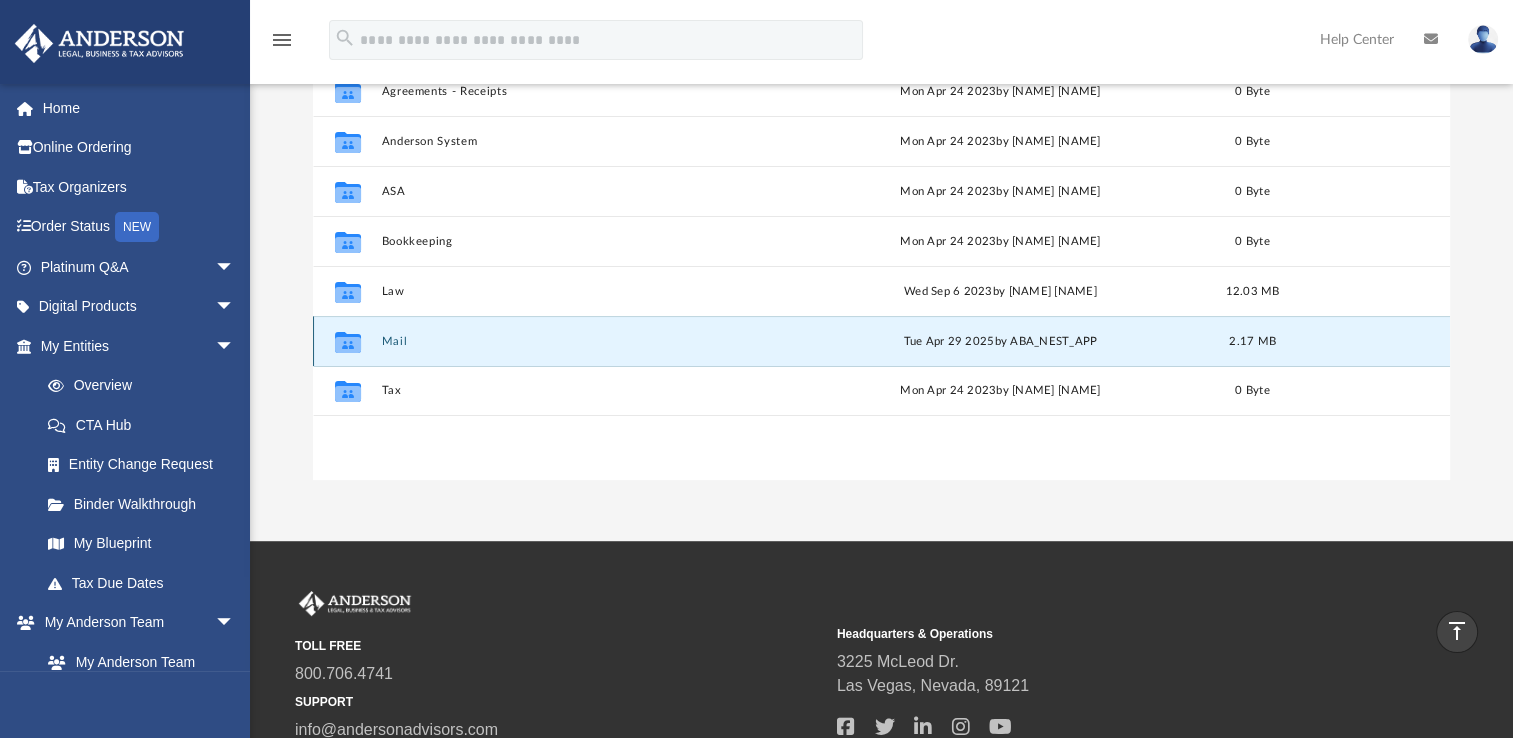 click on "Mail" at bounding box center (585, 341) 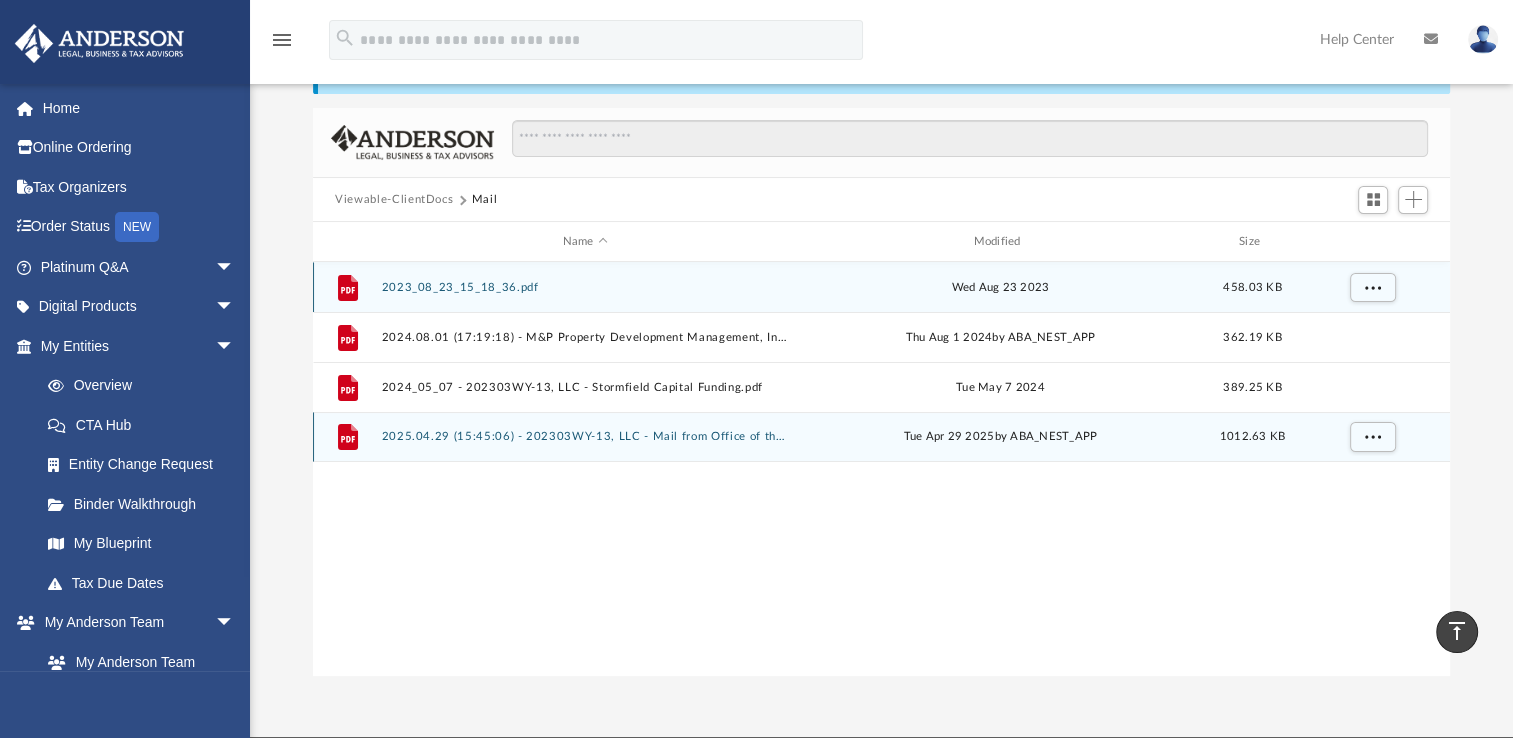 scroll, scrollTop: 103, scrollLeft: 0, axis: vertical 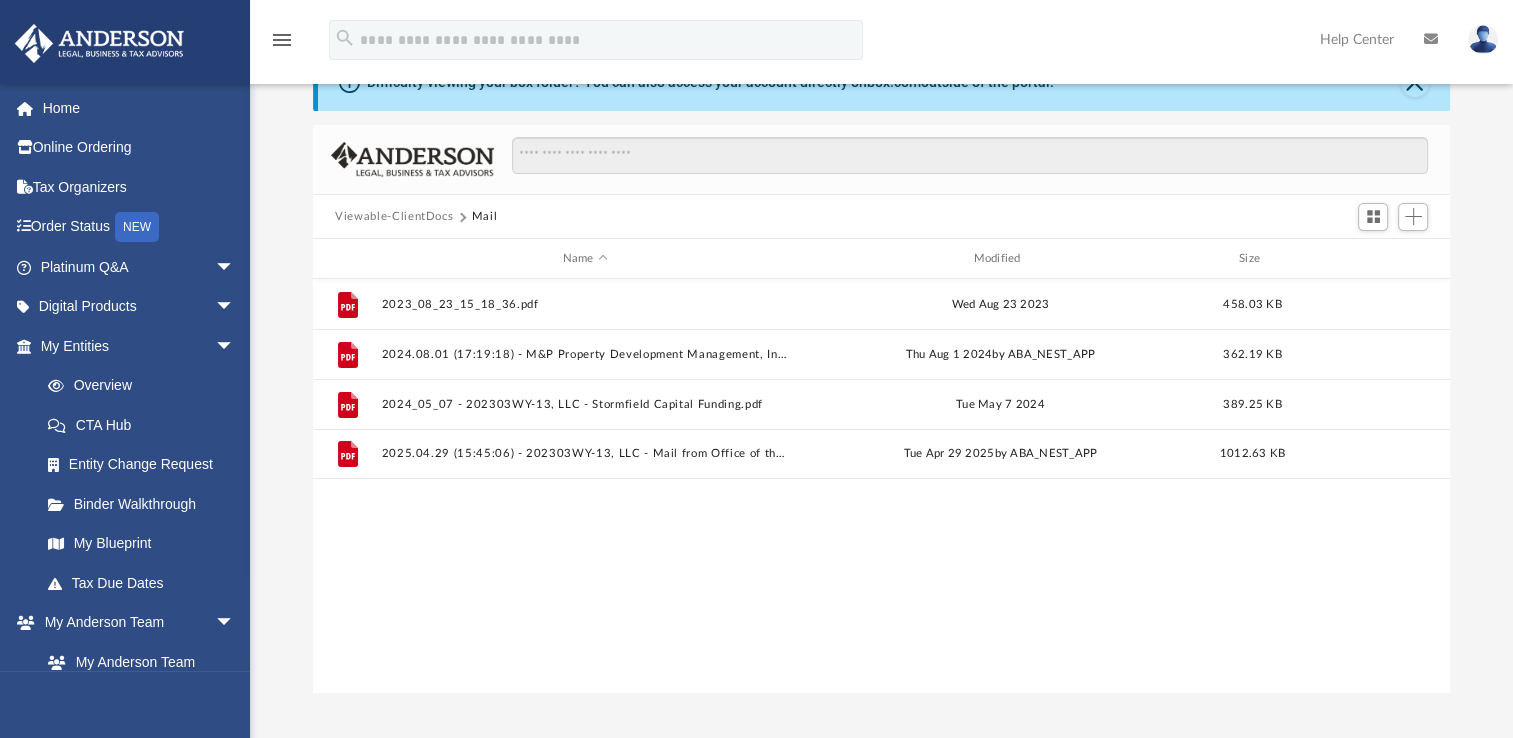 click on "Viewable-ClientDocs" at bounding box center (394, 217) 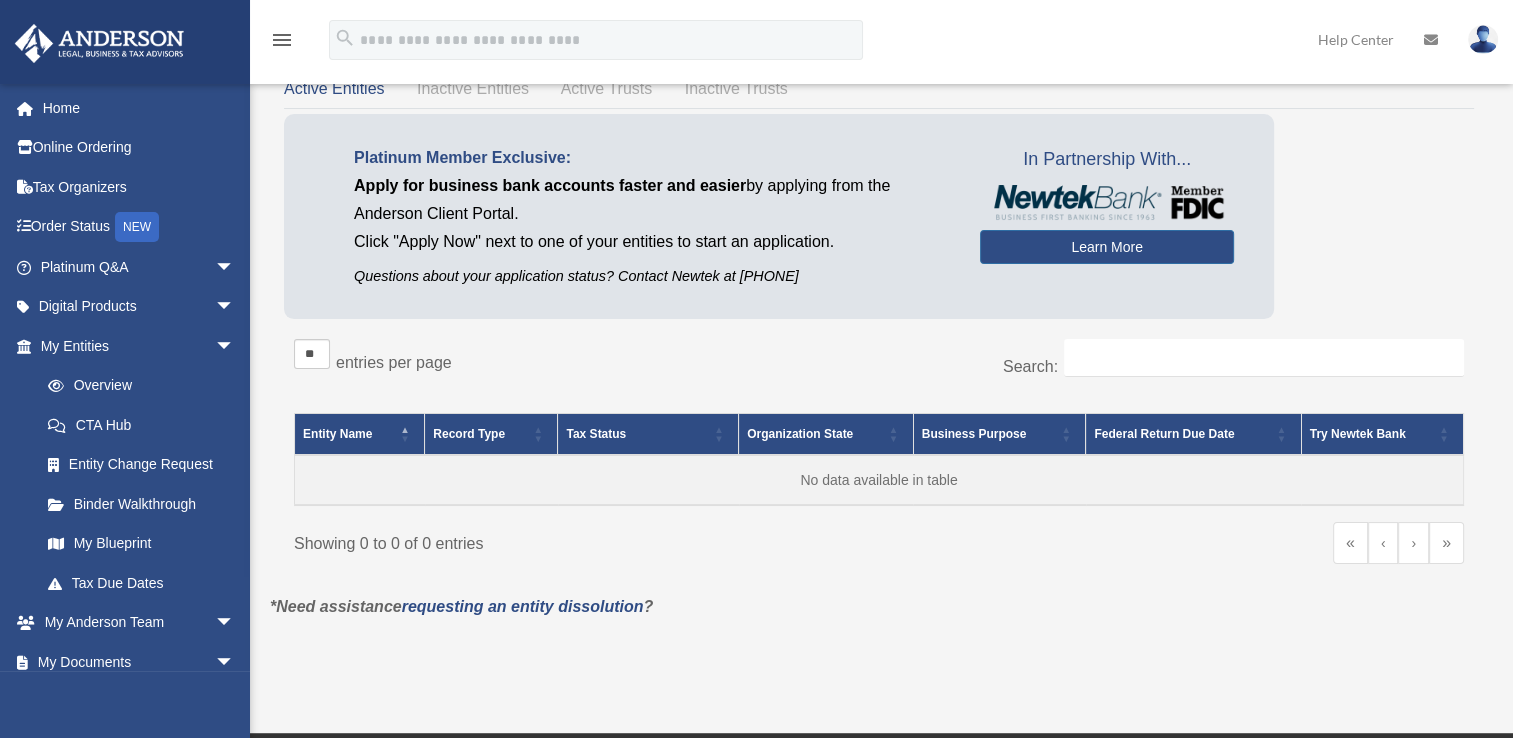 scroll, scrollTop: 0, scrollLeft: 0, axis: both 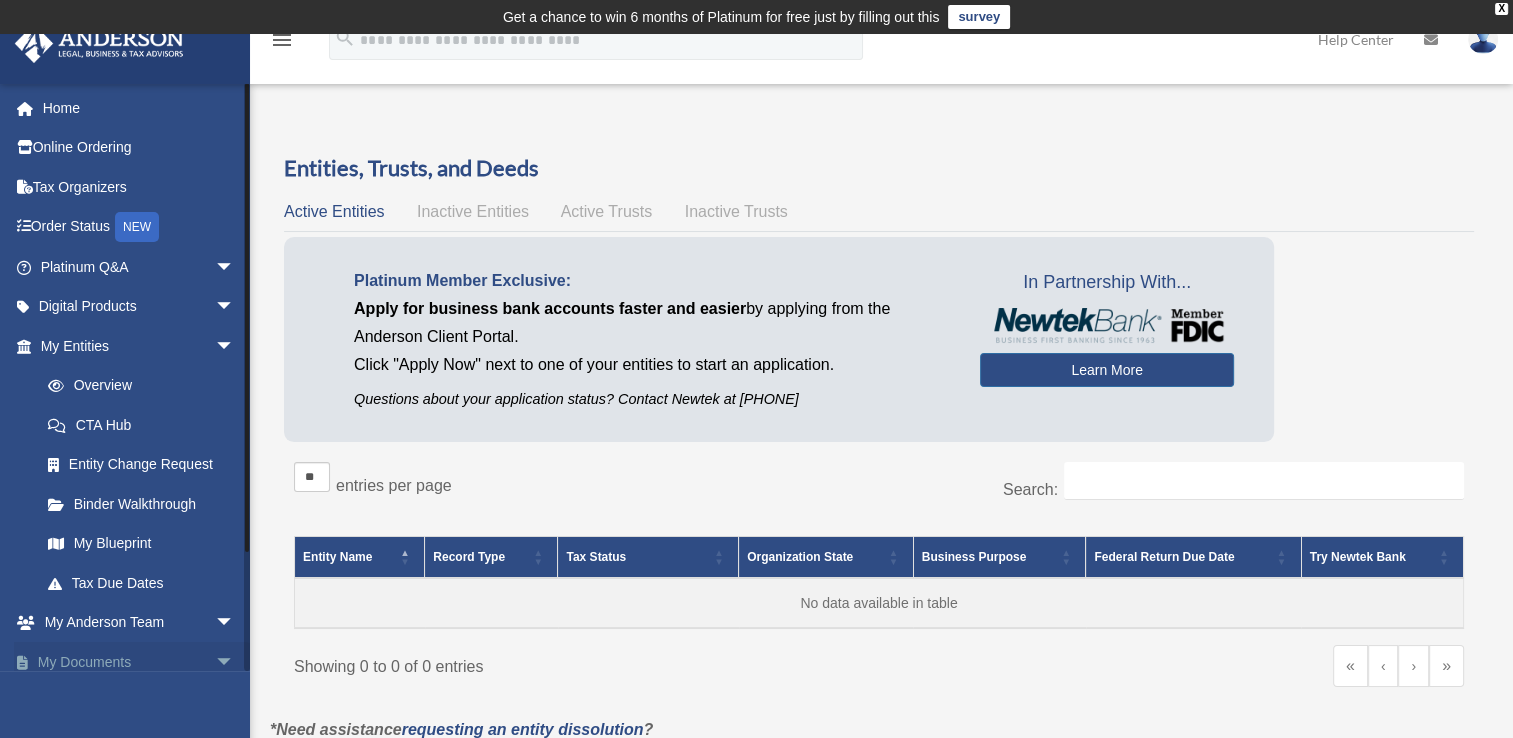 click on "My Documents arrow_drop_down" at bounding box center (139, 662) 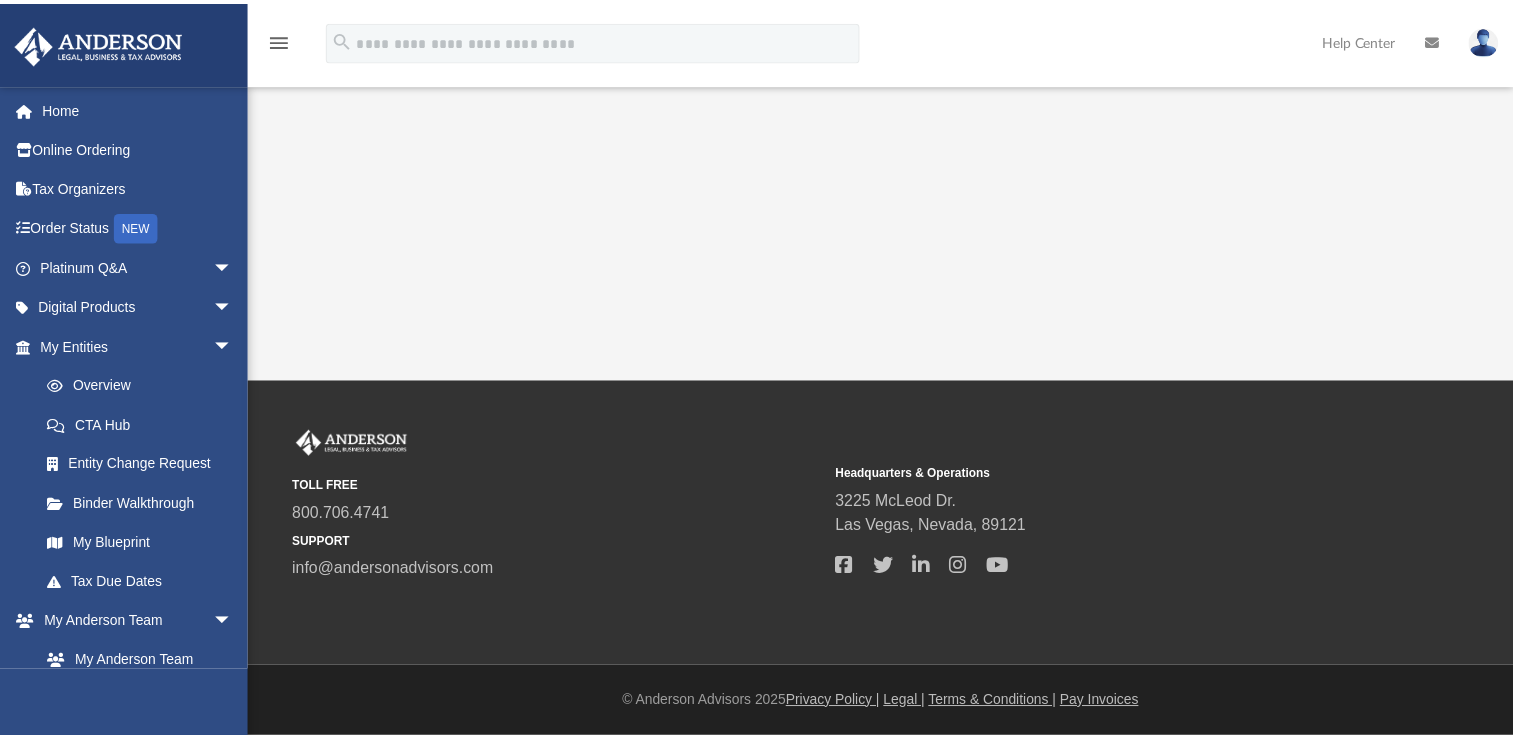 scroll, scrollTop: 0, scrollLeft: 0, axis: both 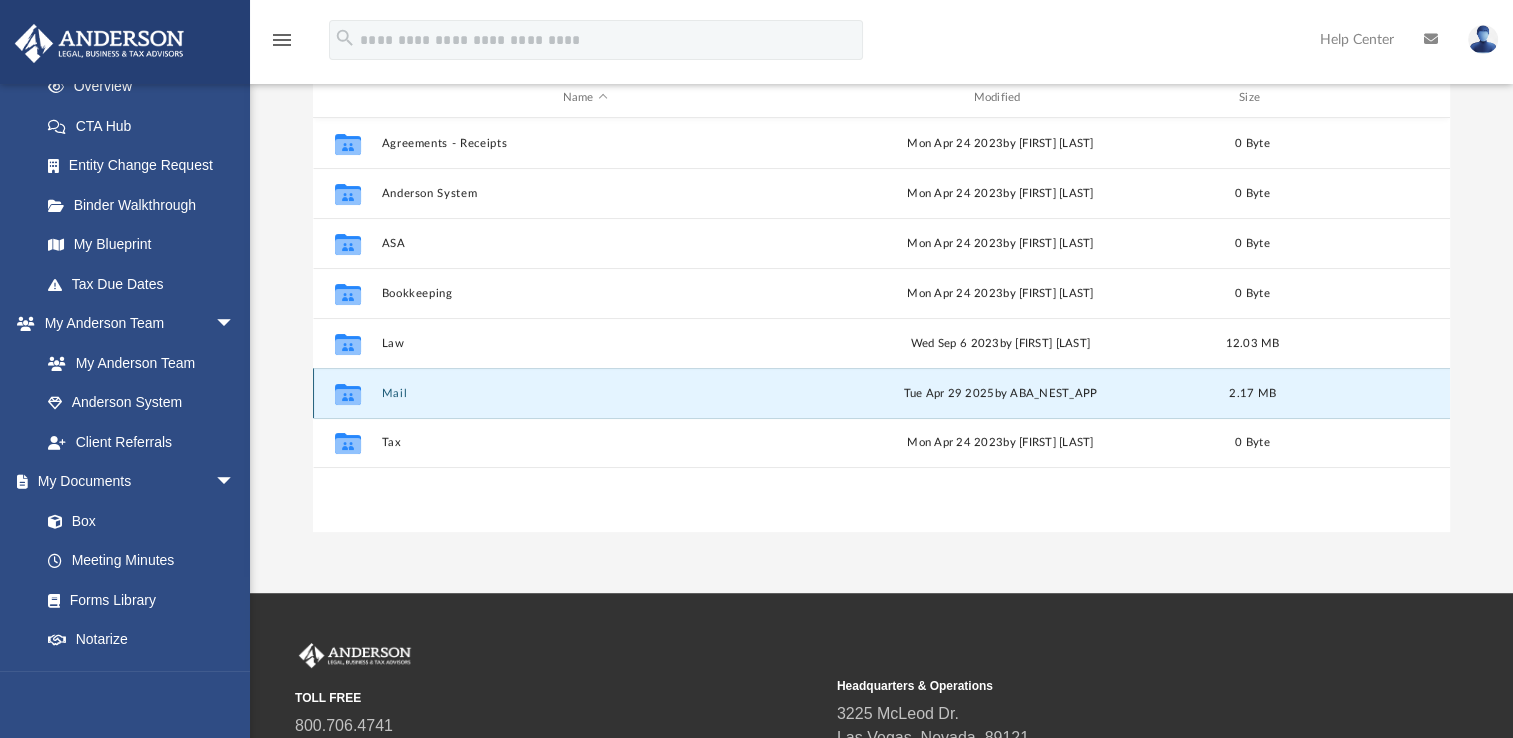 click on "Mail" at bounding box center (585, 393) 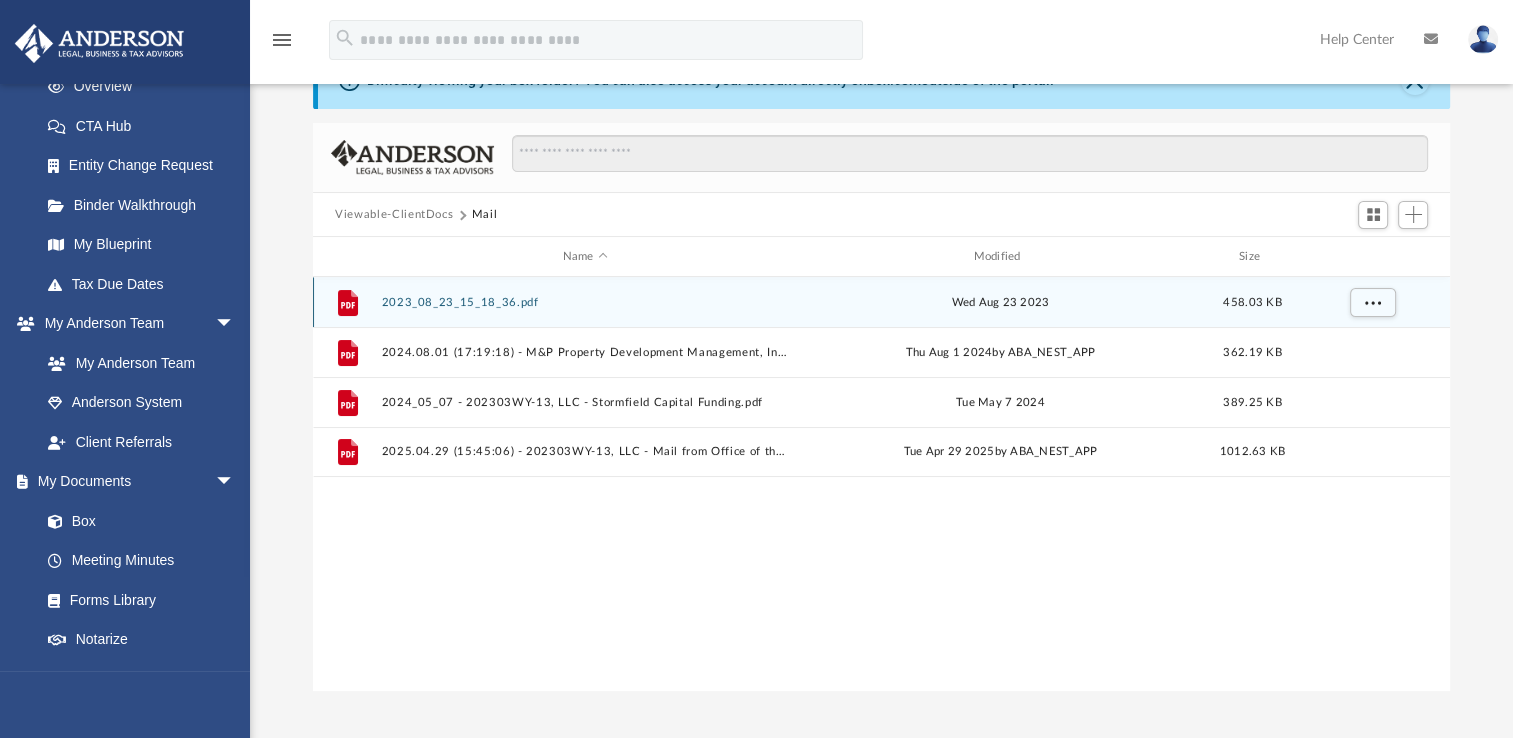 scroll, scrollTop: 0, scrollLeft: 0, axis: both 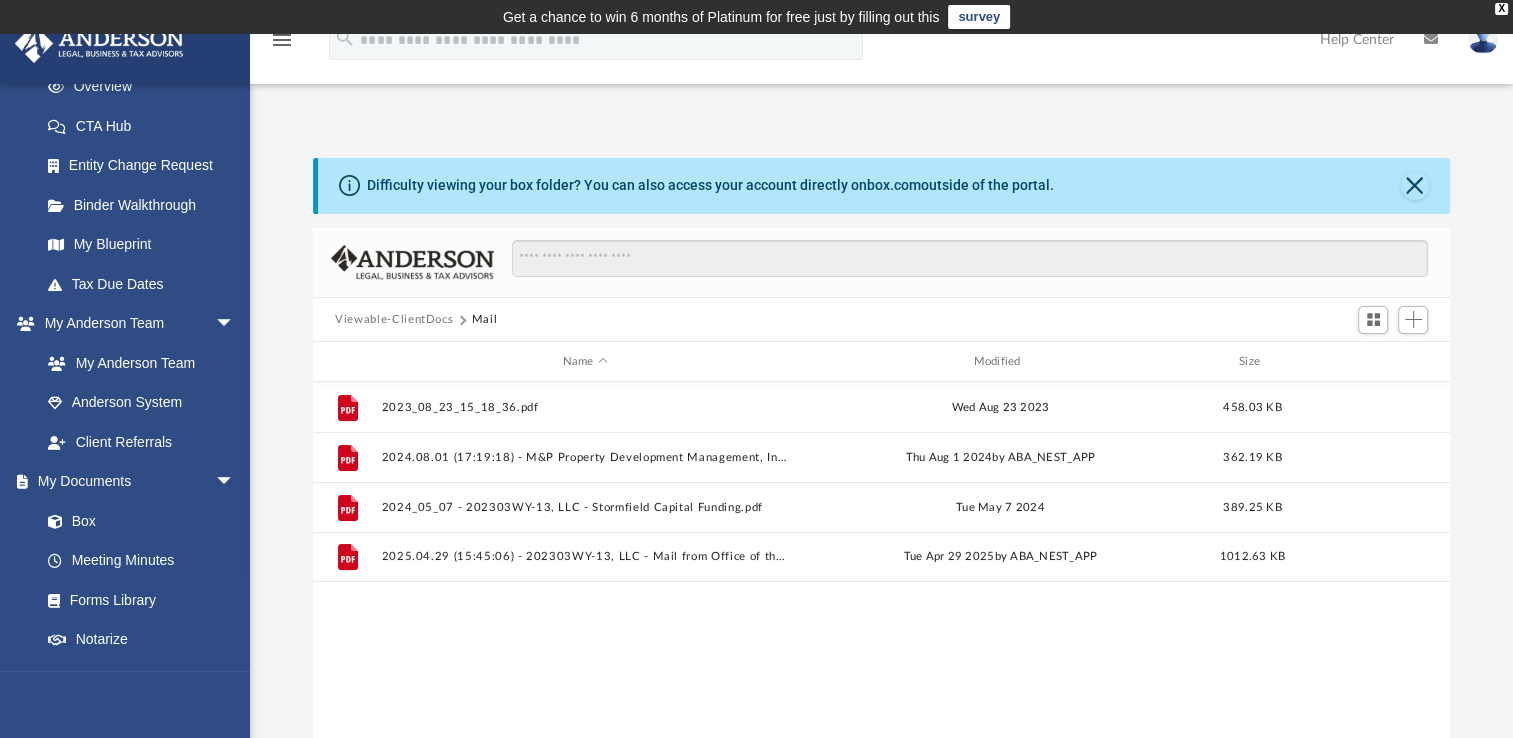 click on "Viewable-ClientDocs" at bounding box center (394, 320) 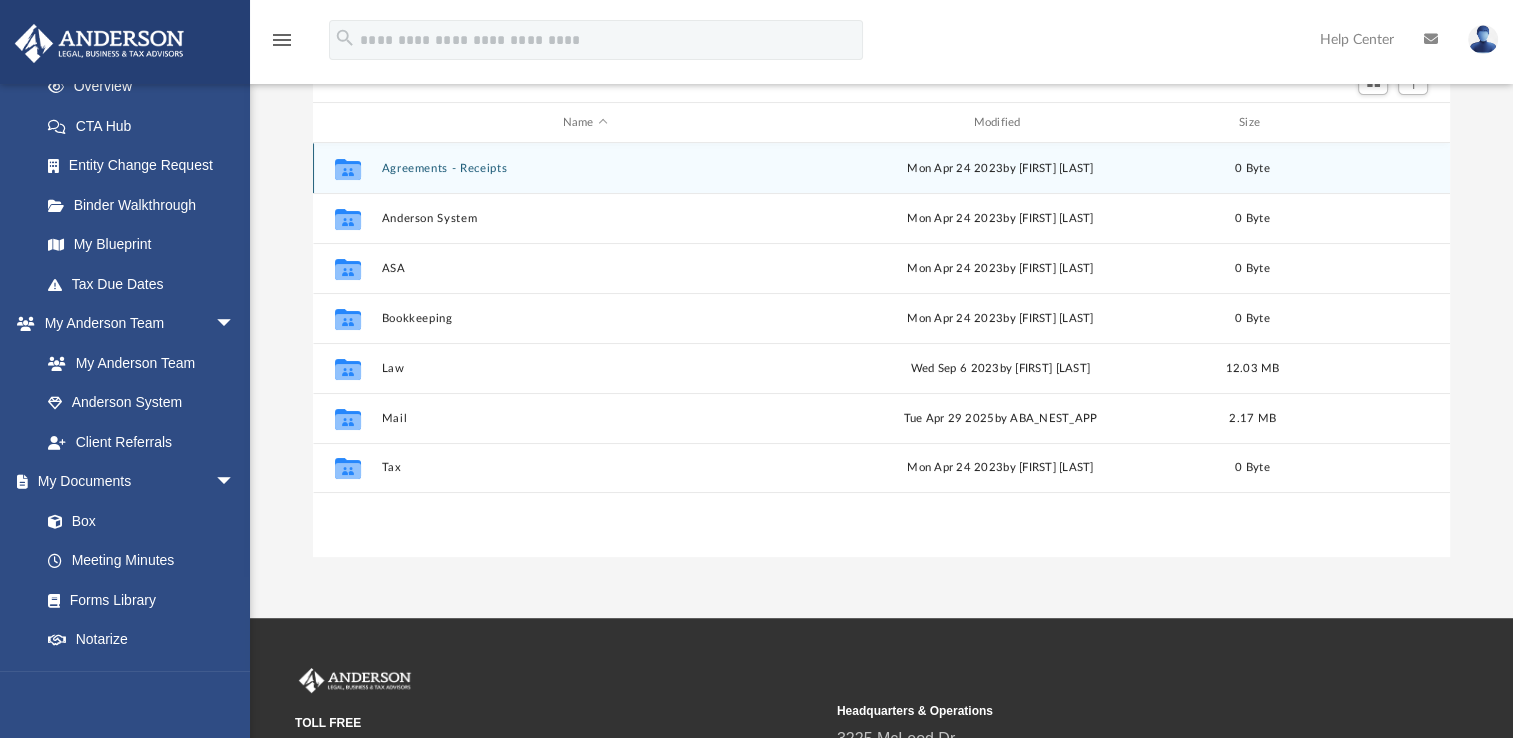 scroll, scrollTop: 240, scrollLeft: 0, axis: vertical 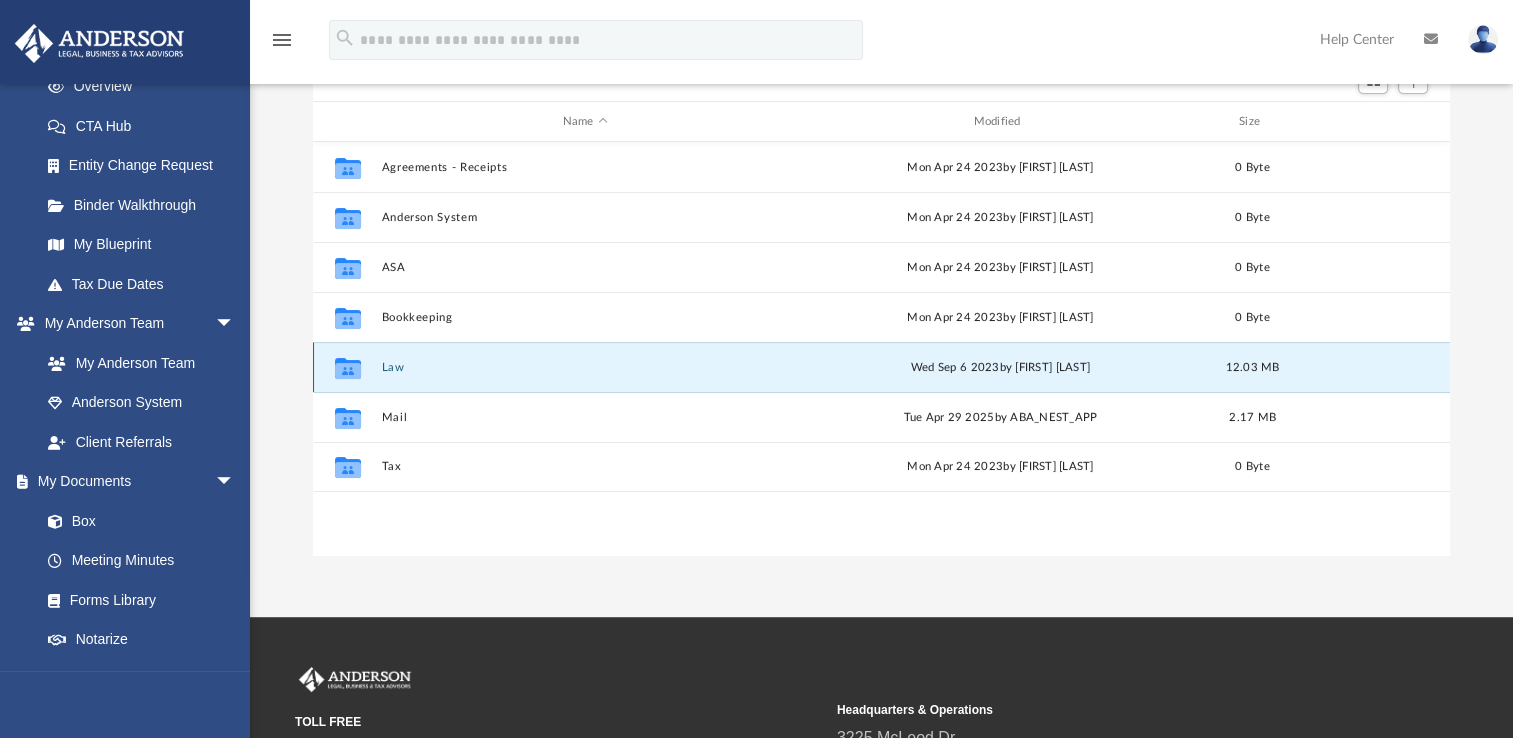click on "Law" at bounding box center [585, 367] 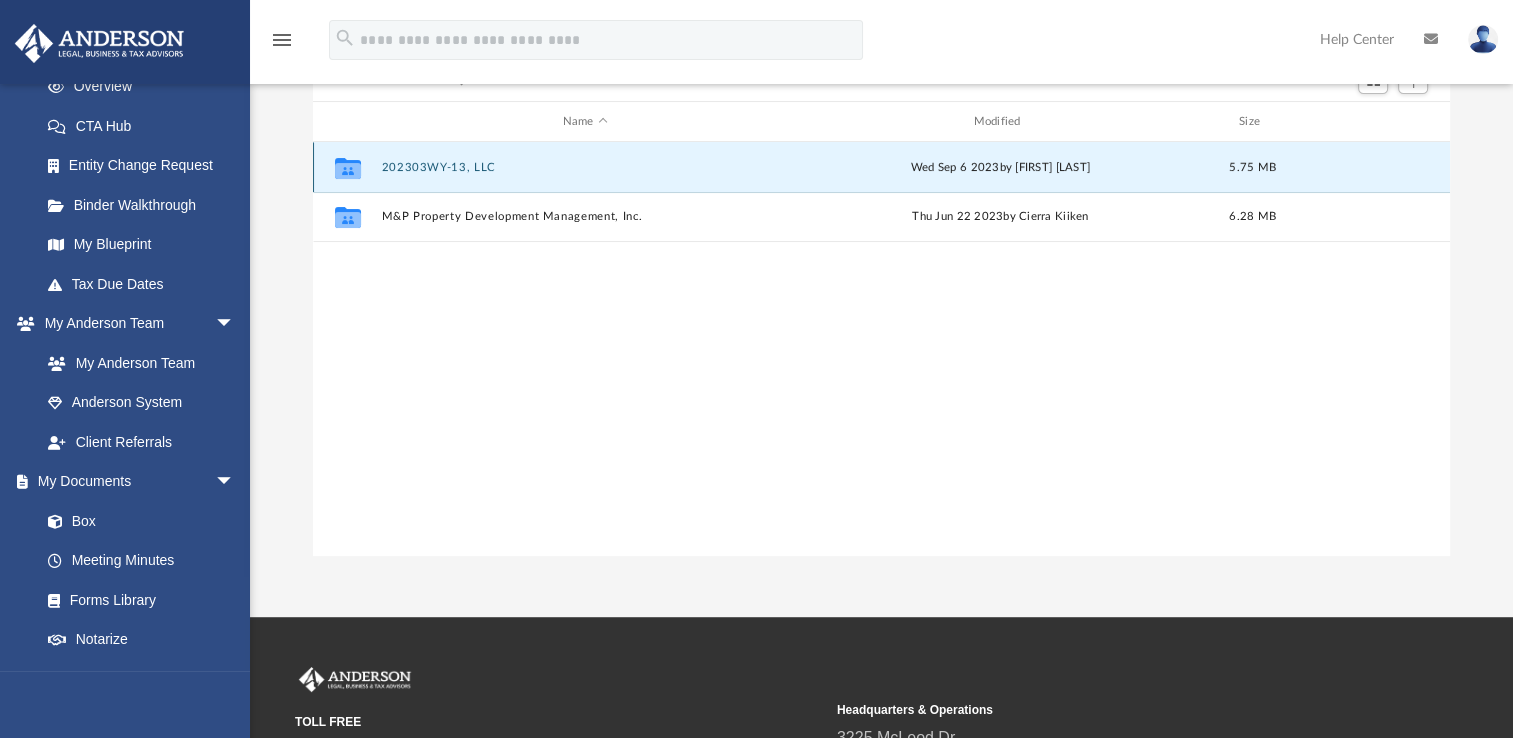 click on "202303WY-13, LLC" at bounding box center [585, 167] 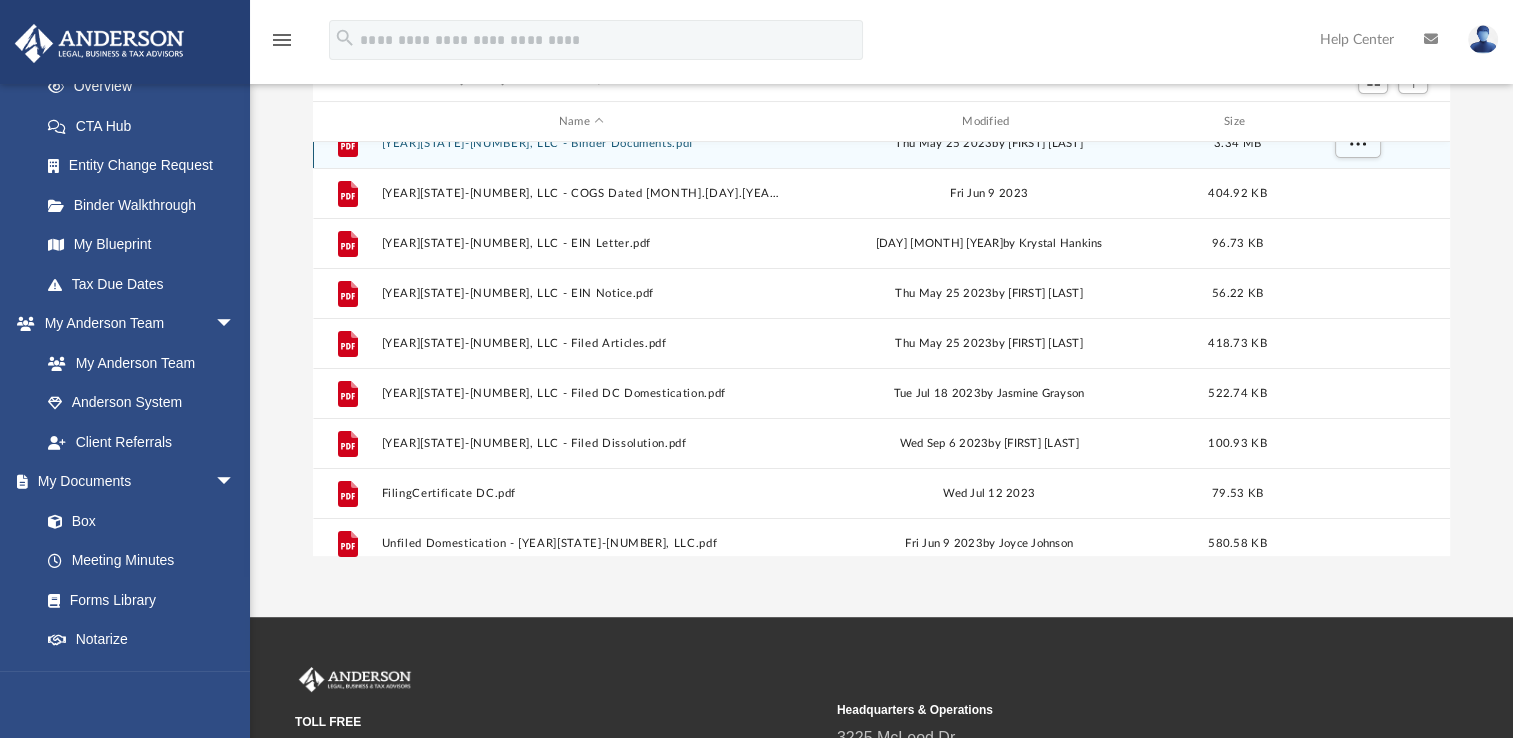 scroll, scrollTop: 0, scrollLeft: 0, axis: both 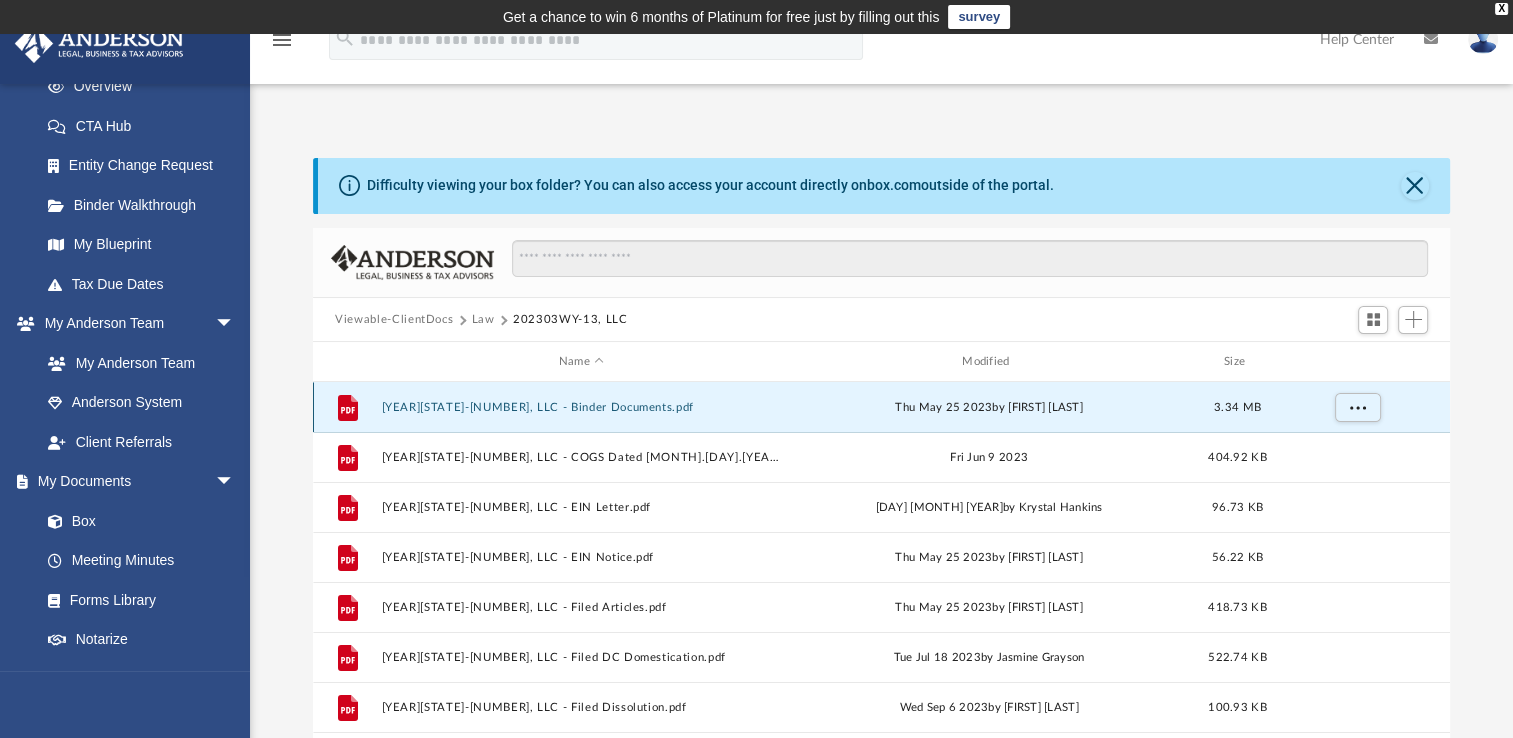 click on "202303WY-13, LLC - Binder Documents.pdf" at bounding box center (581, 407) 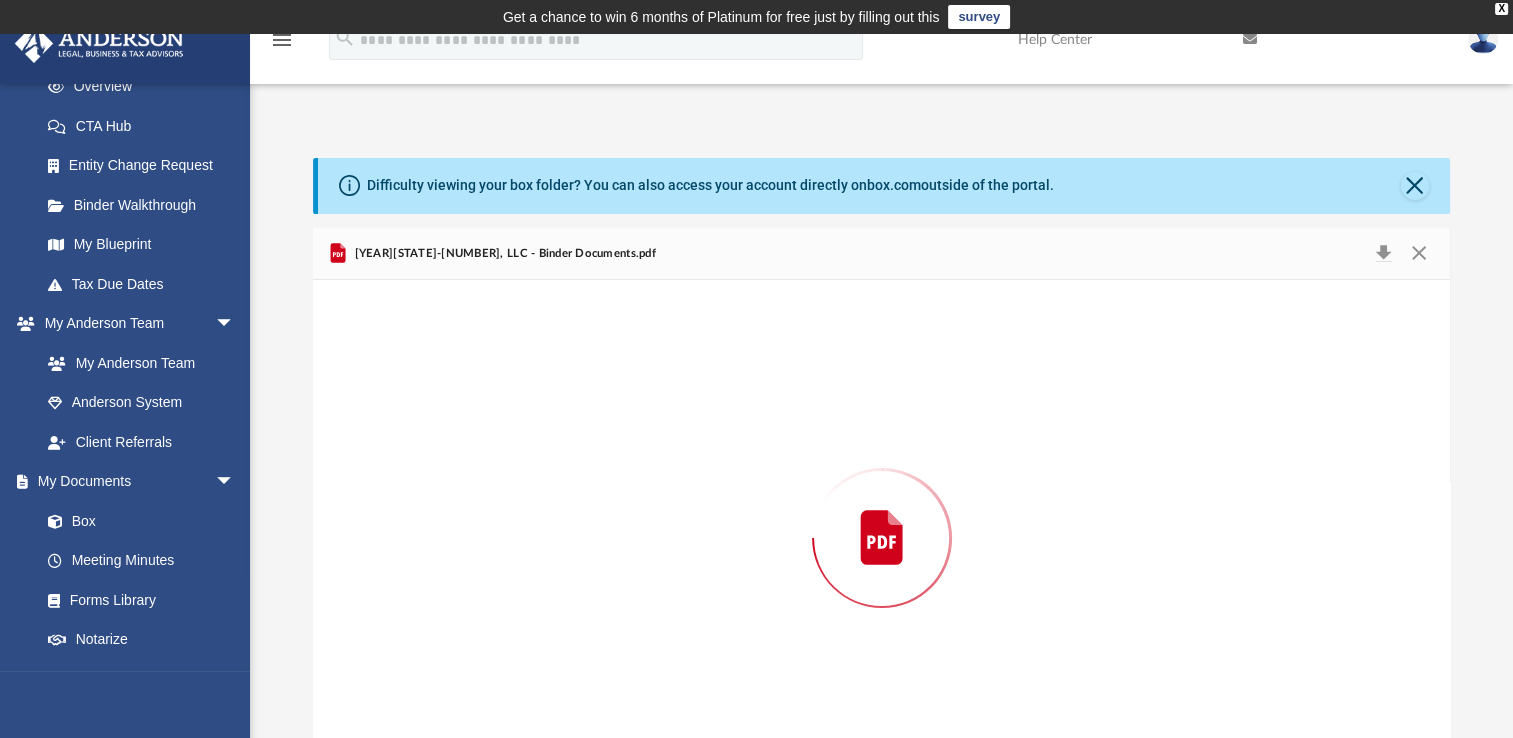 scroll, scrollTop: 57, scrollLeft: 0, axis: vertical 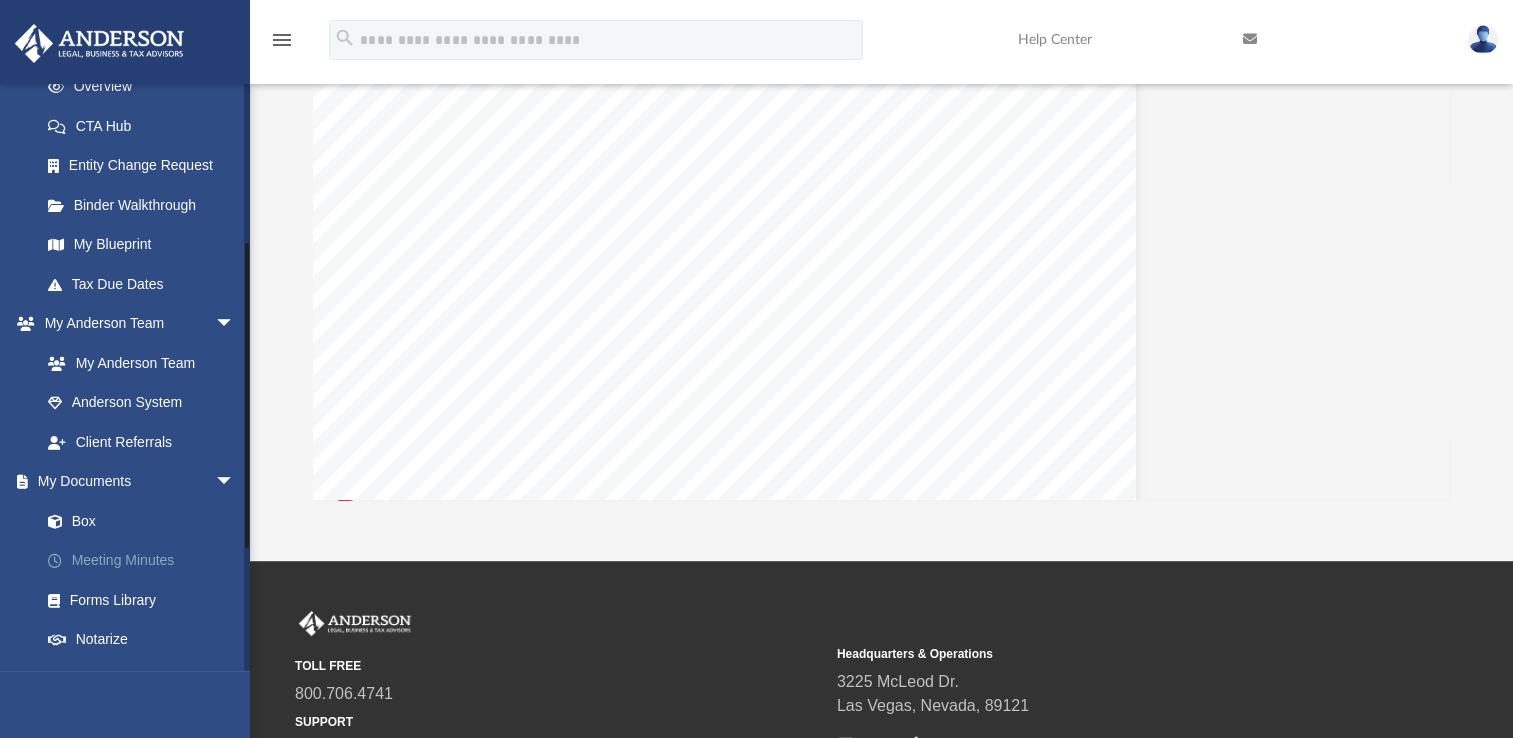 drag, startPoint x: 1441, startPoint y: 393, endPoint x: 131, endPoint y: 561, distance: 1320.7286 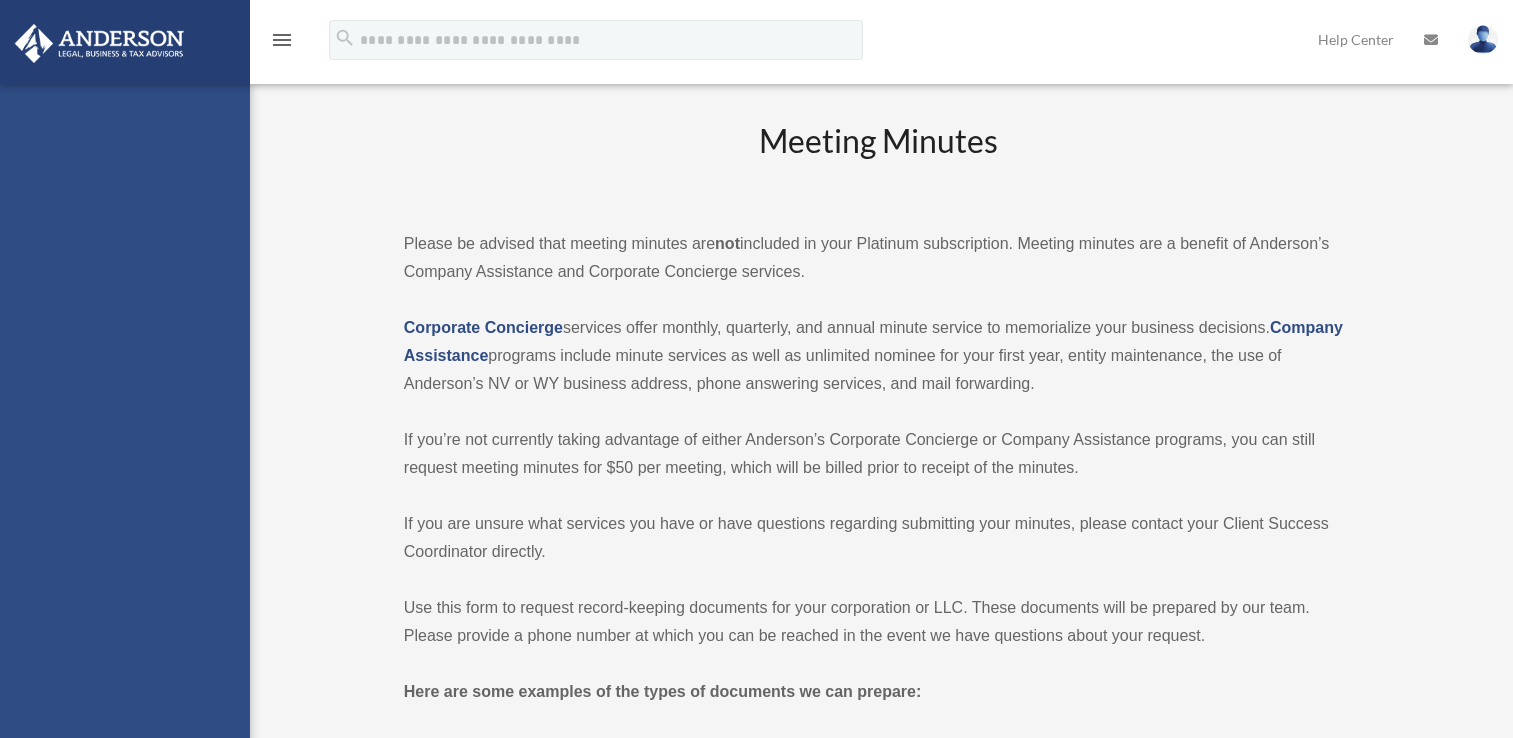 scroll, scrollTop: 0, scrollLeft: 0, axis: both 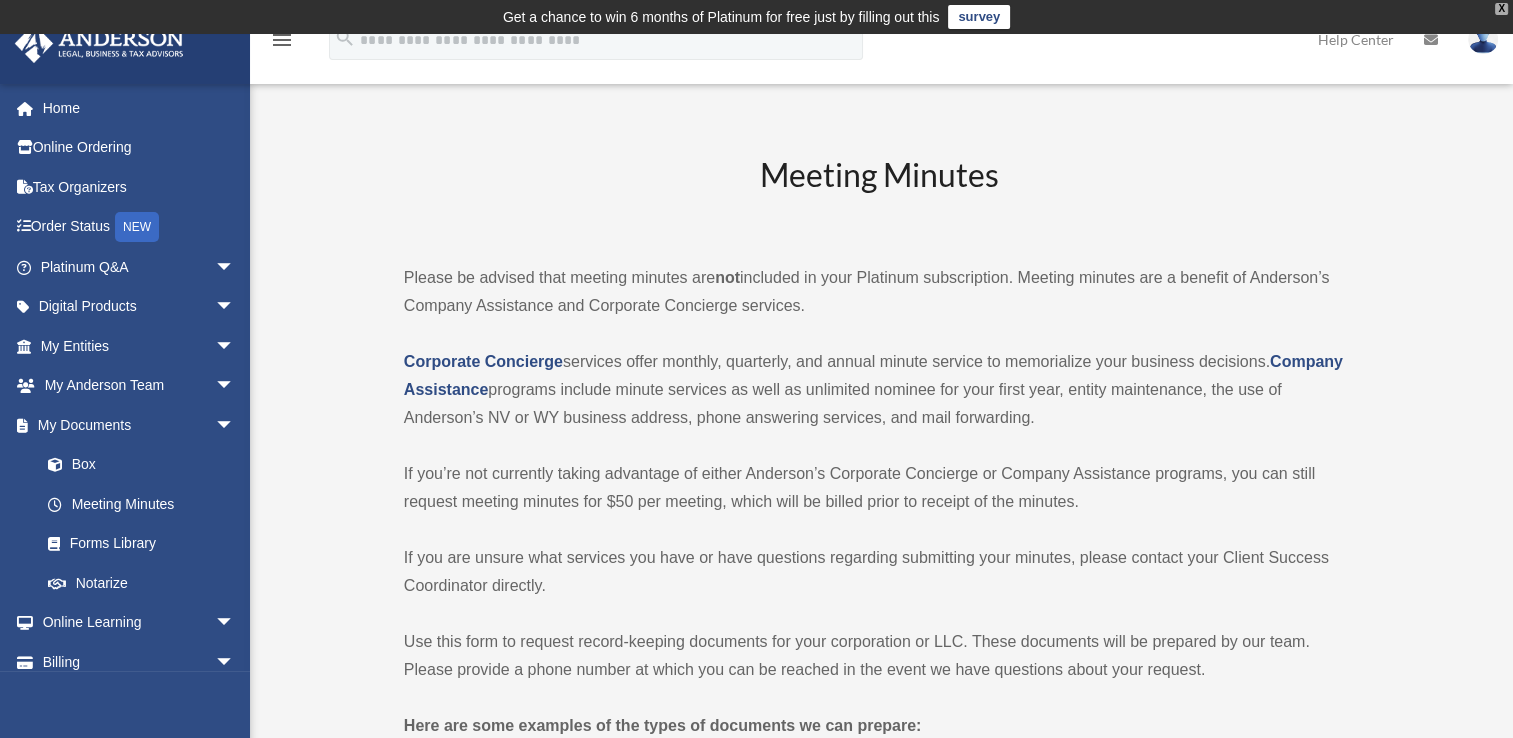 click on "X" at bounding box center [1501, 9] 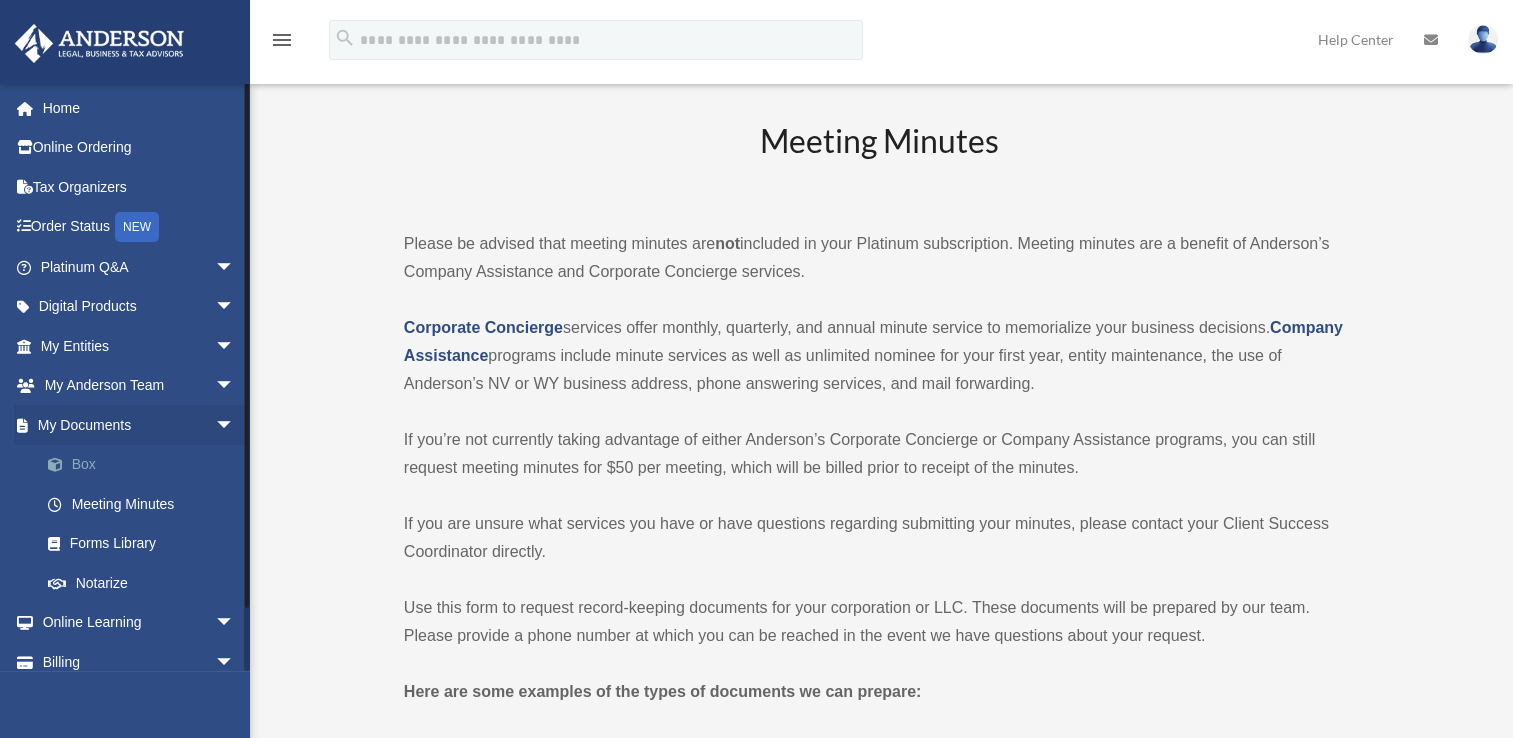 click on "Box" at bounding box center [146, 465] 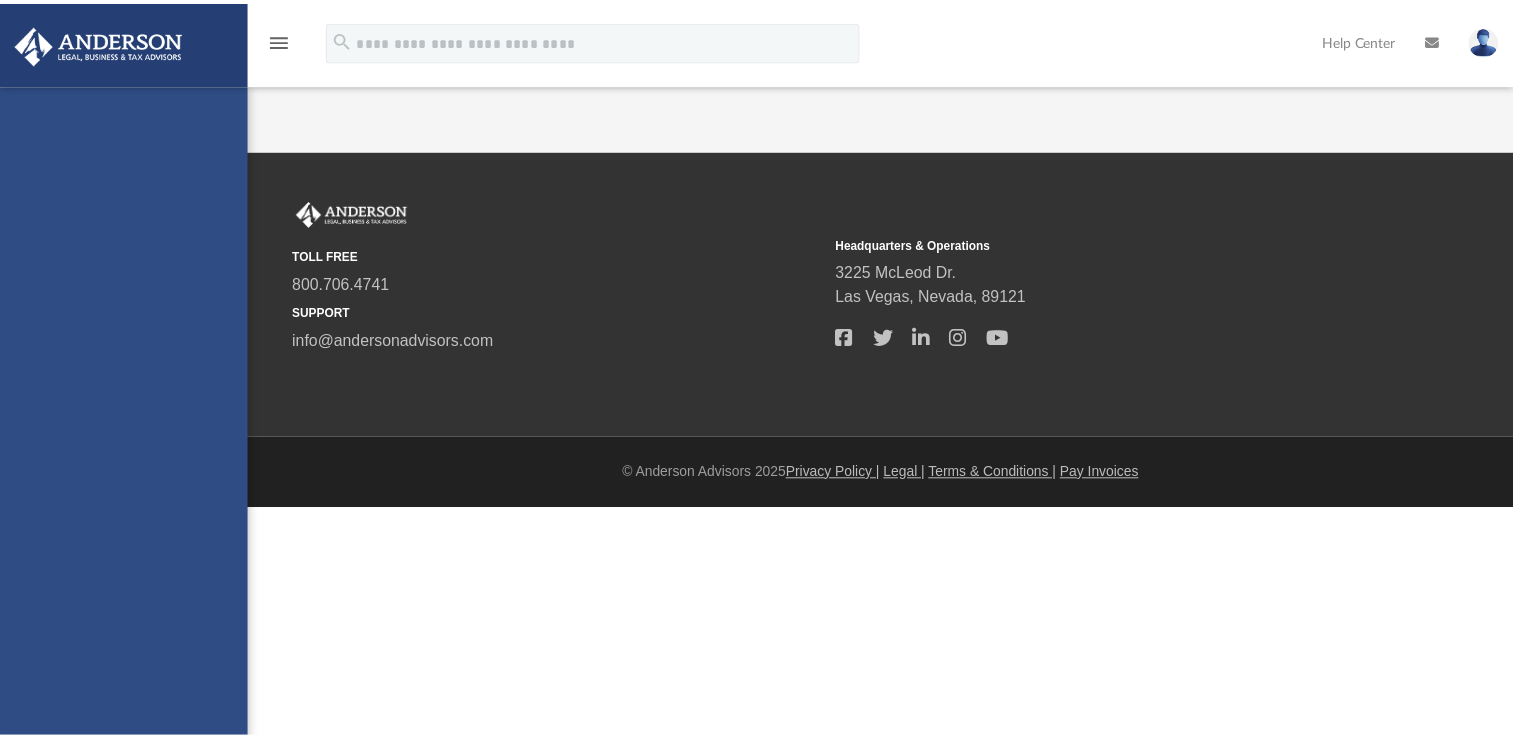 scroll, scrollTop: 0, scrollLeft: 0, axis: both 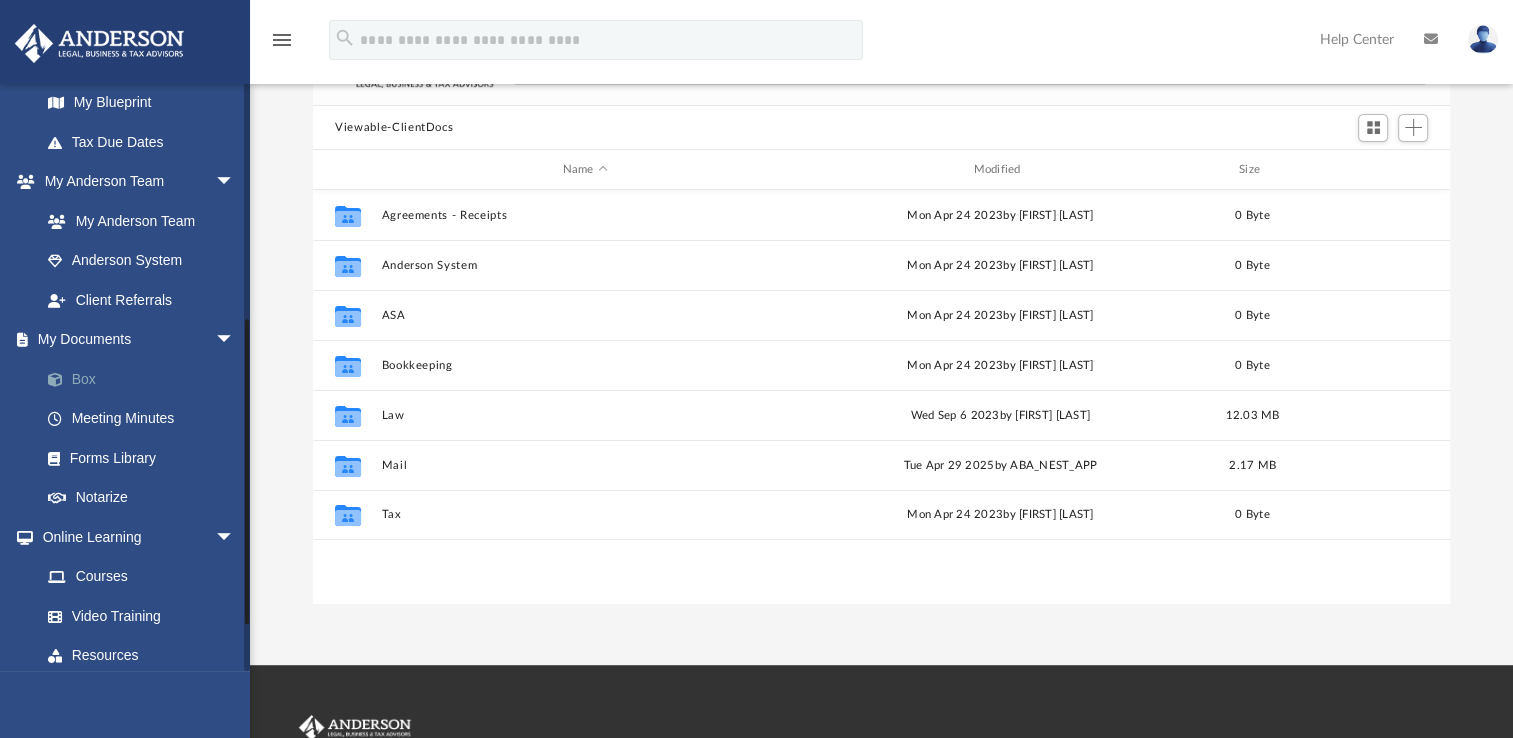 click on "Box" at bounding box center [146, 379] 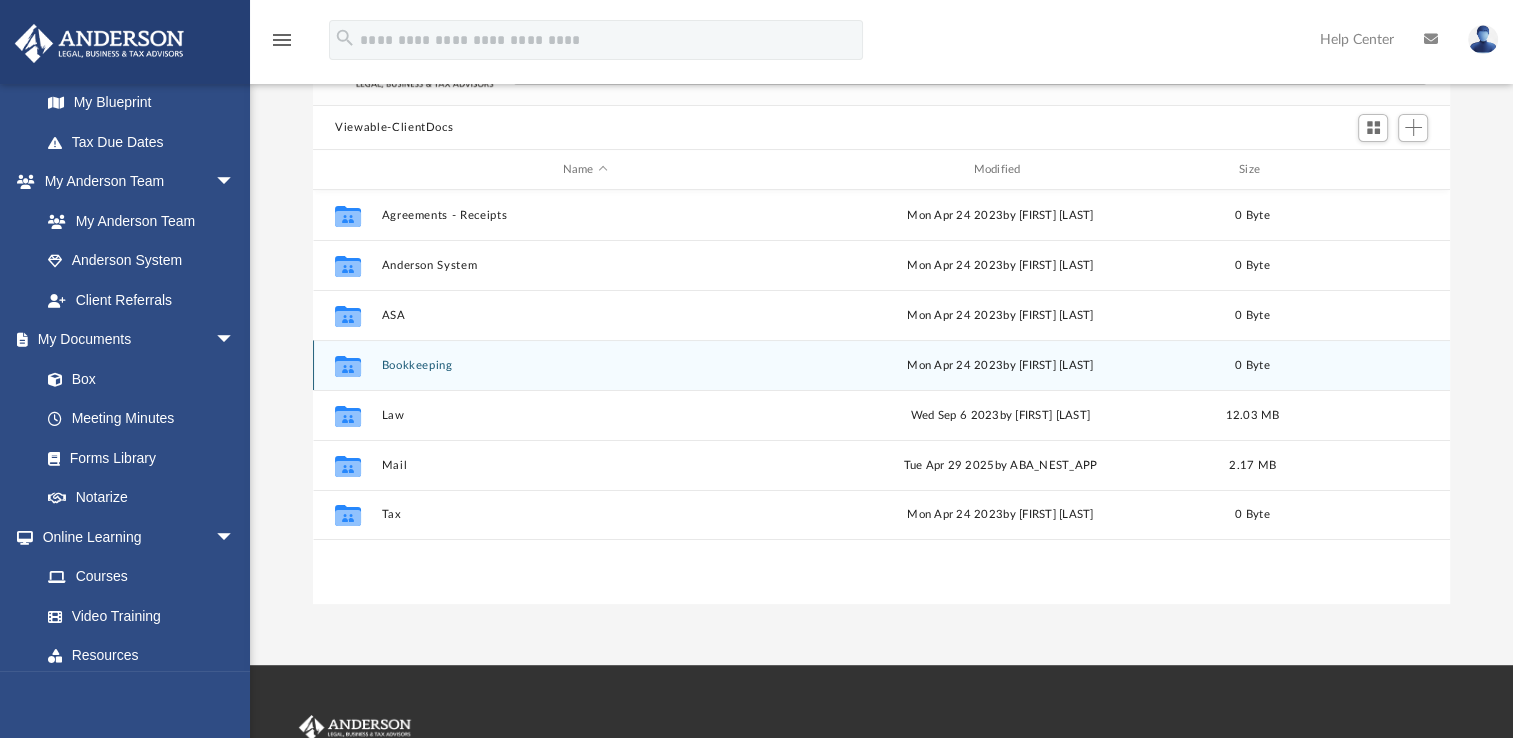 scroll, scrollTop: 0, scrollLeft: 0, axis: both 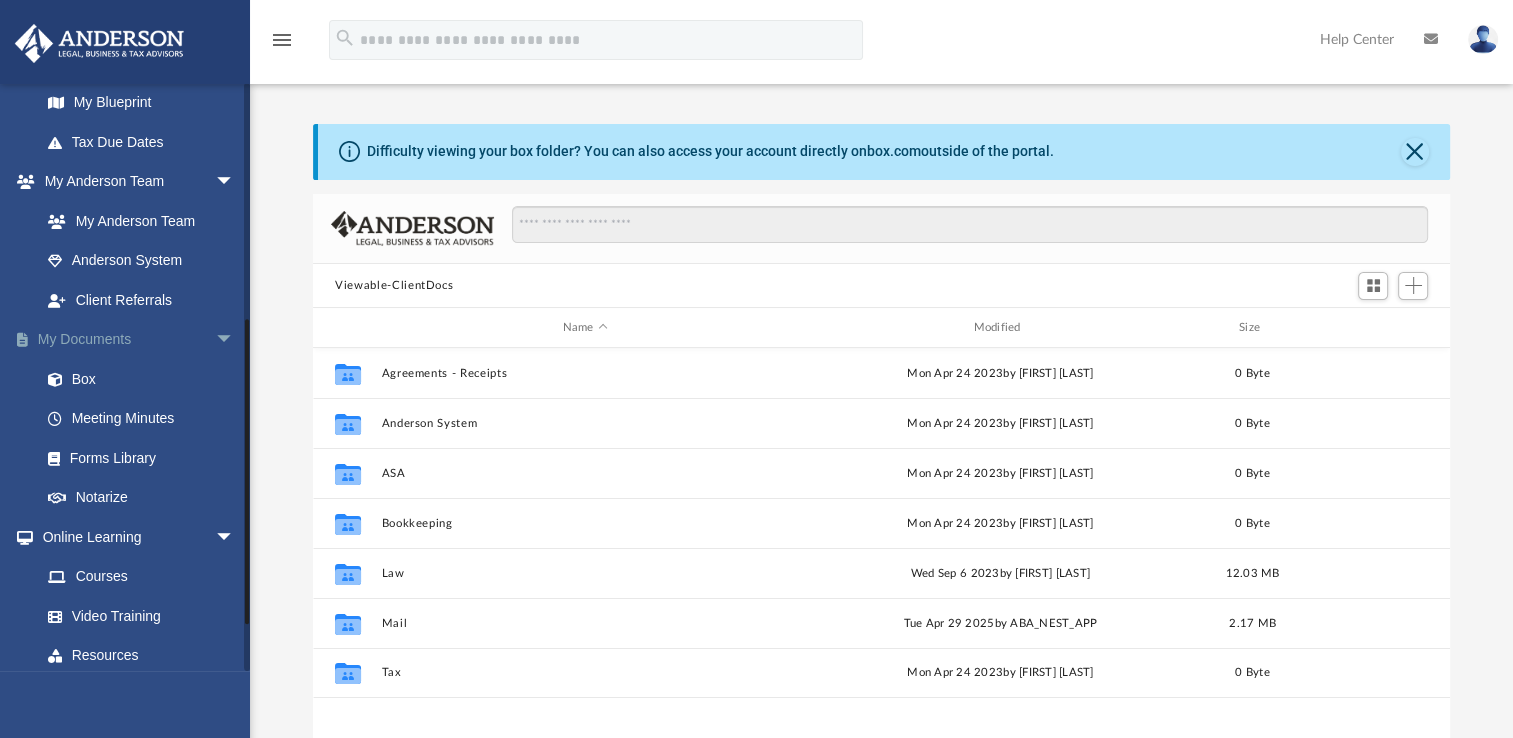click on "My Documents arrow_drop_down" at bounding box center [139, 340] 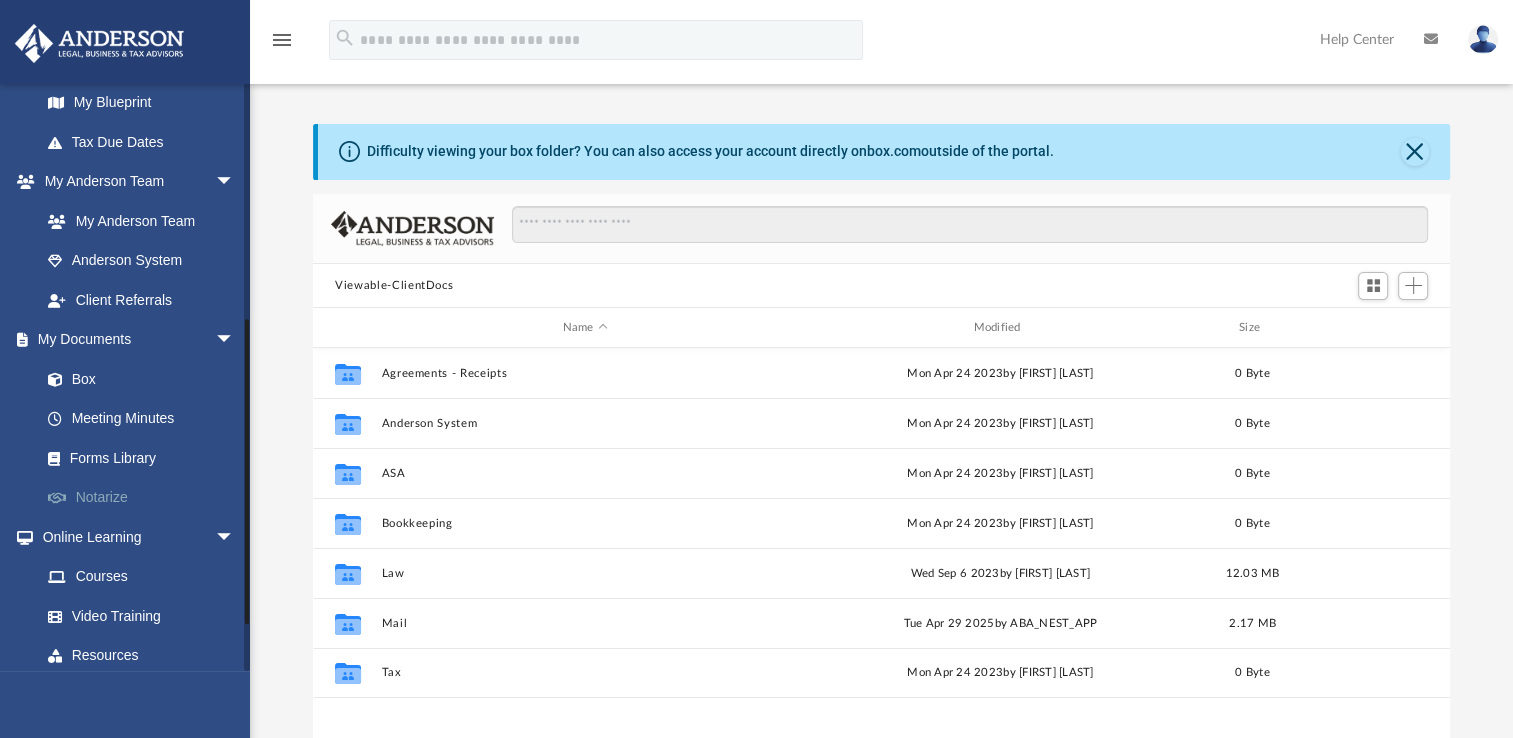 scroll, scrollTop: 528, scrollLeft: 0, axis: vertical 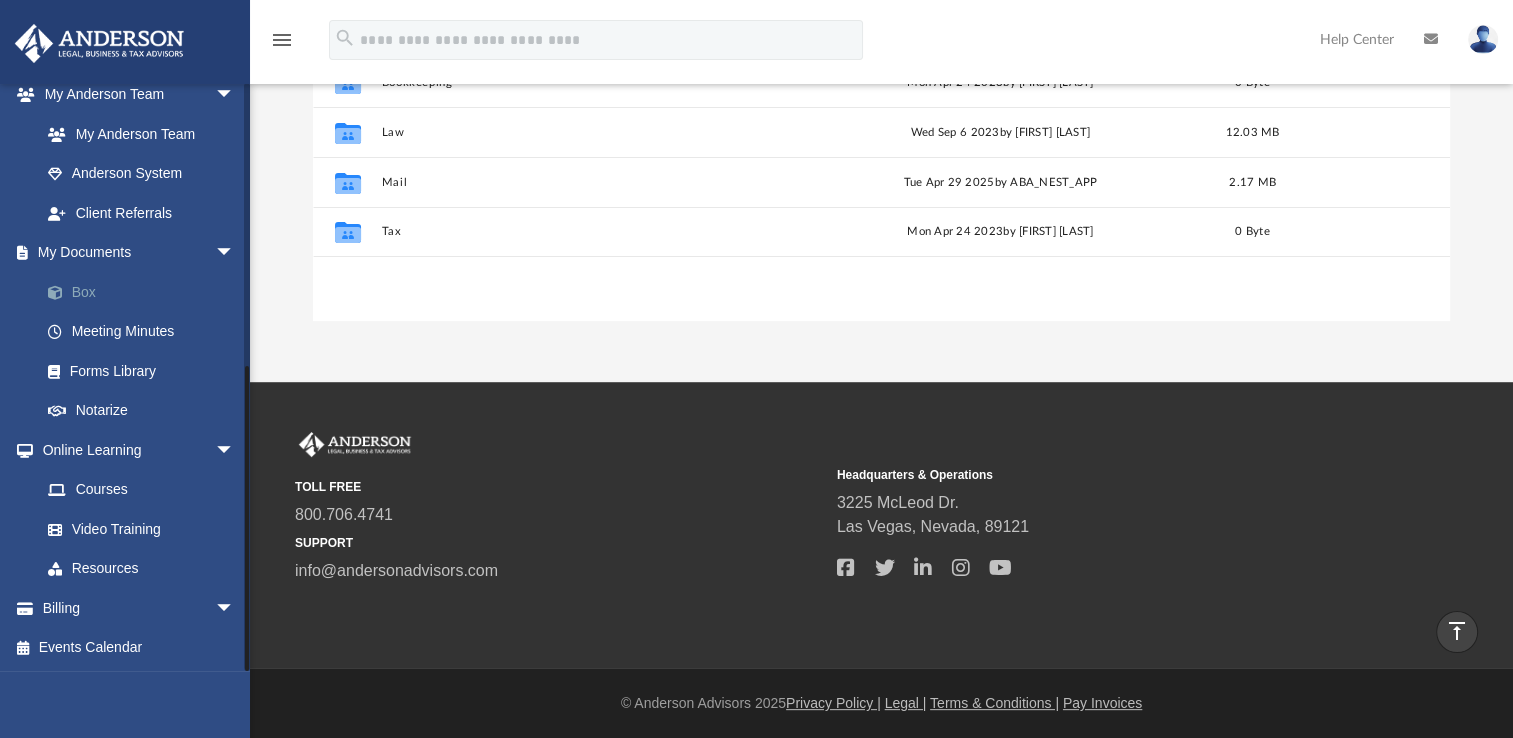 click on "Box" at bounding box center (146, 292) 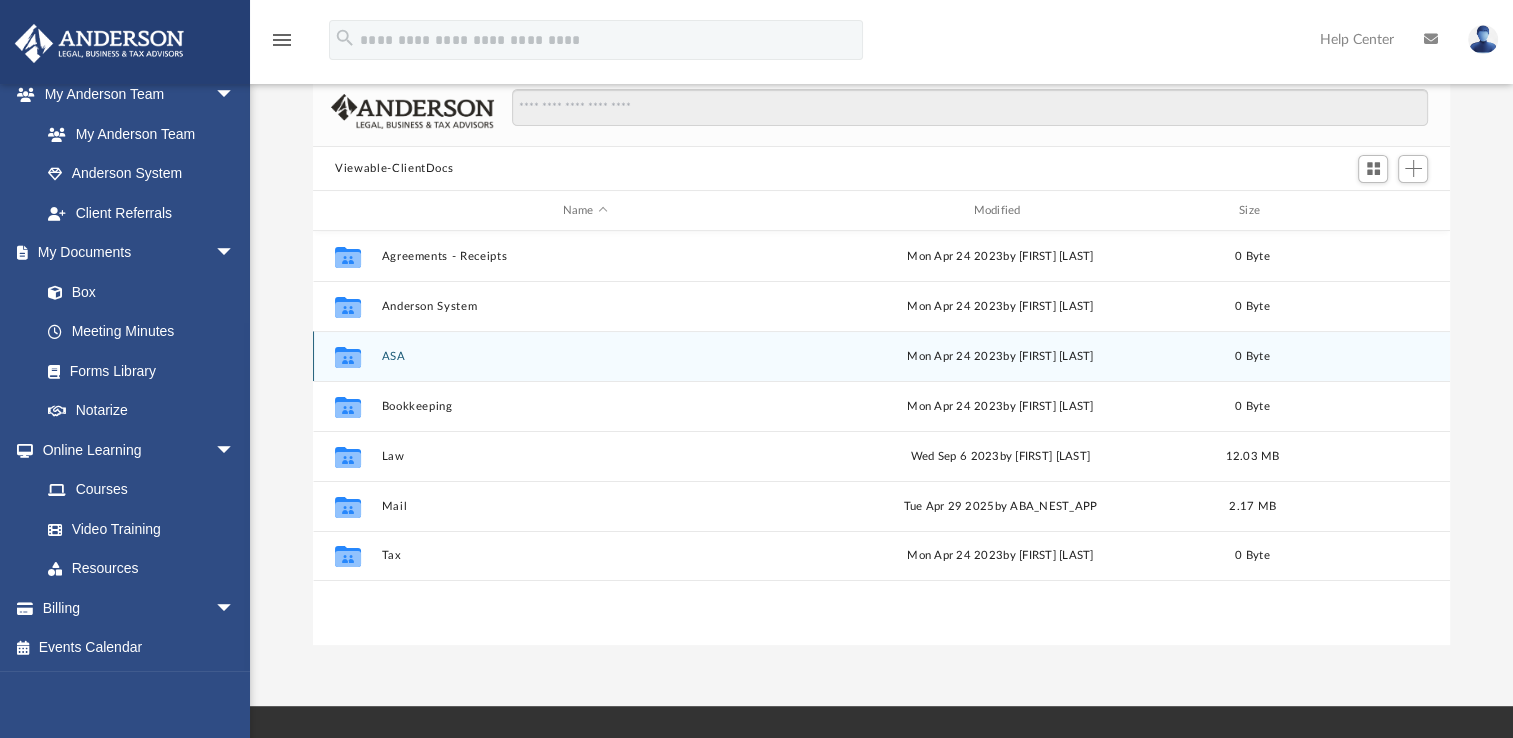 scroll, scrollTop: 116, scrollLeft: 0, axis: vertical 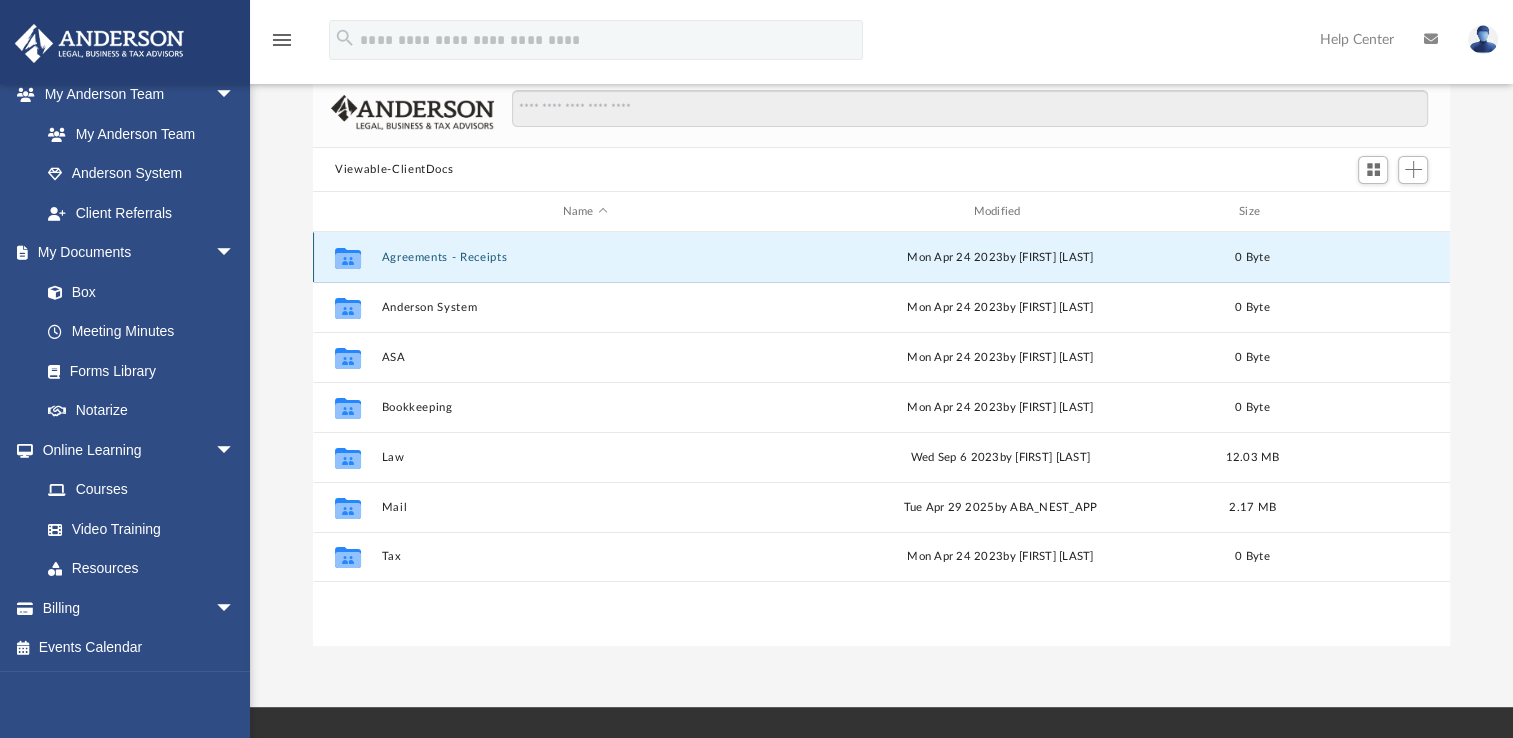 click on "Agreements - Receipts" at bounding box center (585, 257) 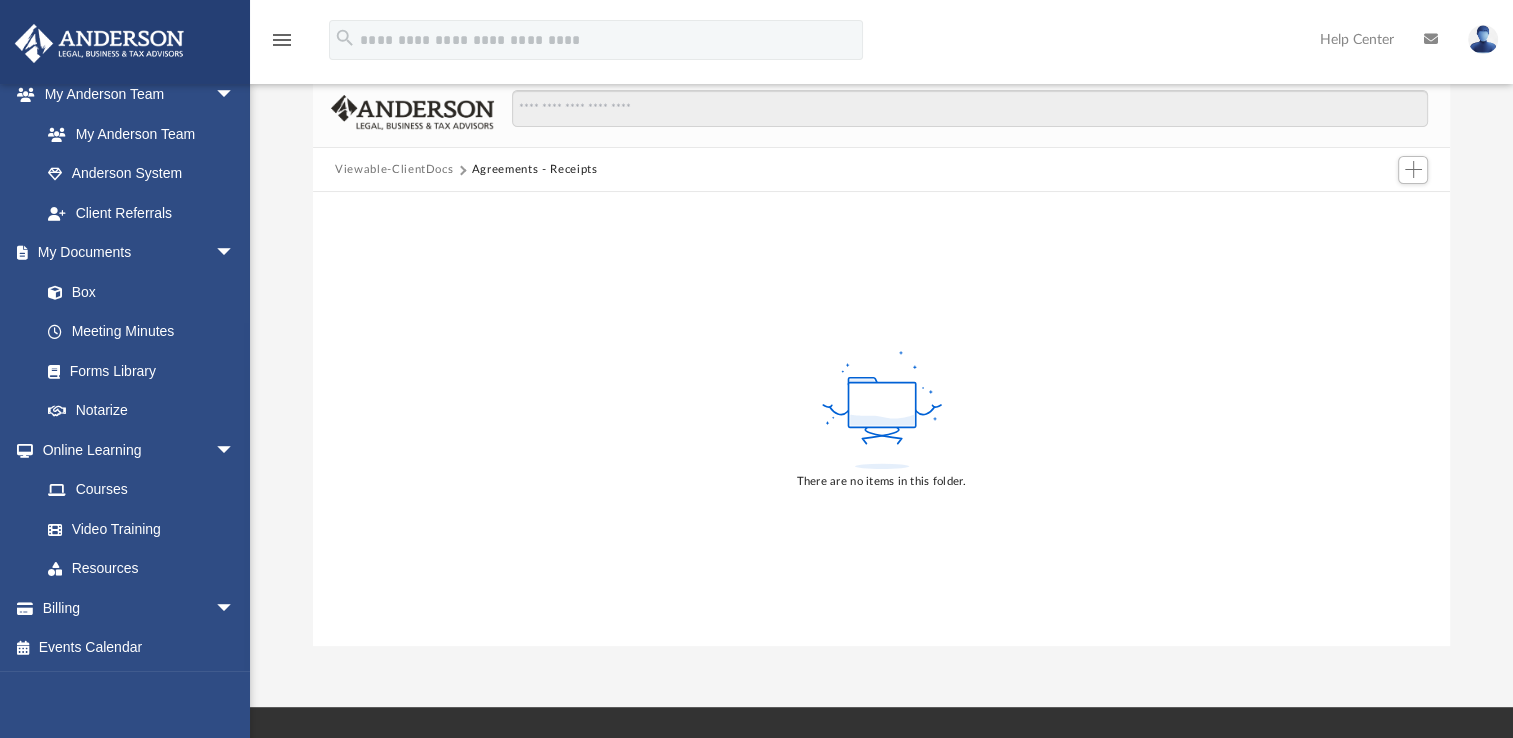 click on "Viewable-ClientDocs" at bounding box center [394, 170] 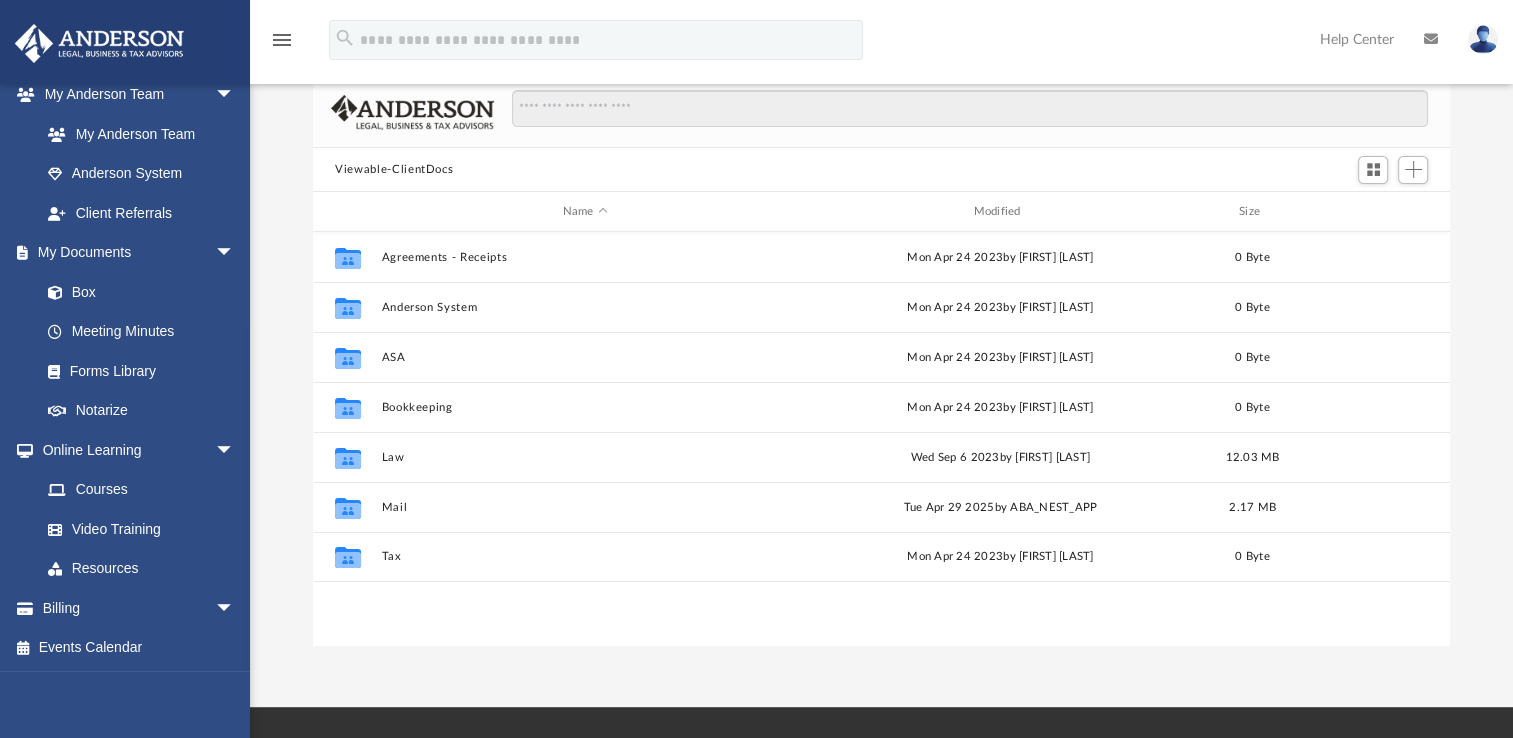 scroll, scrollTop: 16, scrollLeft: 16, axis: both 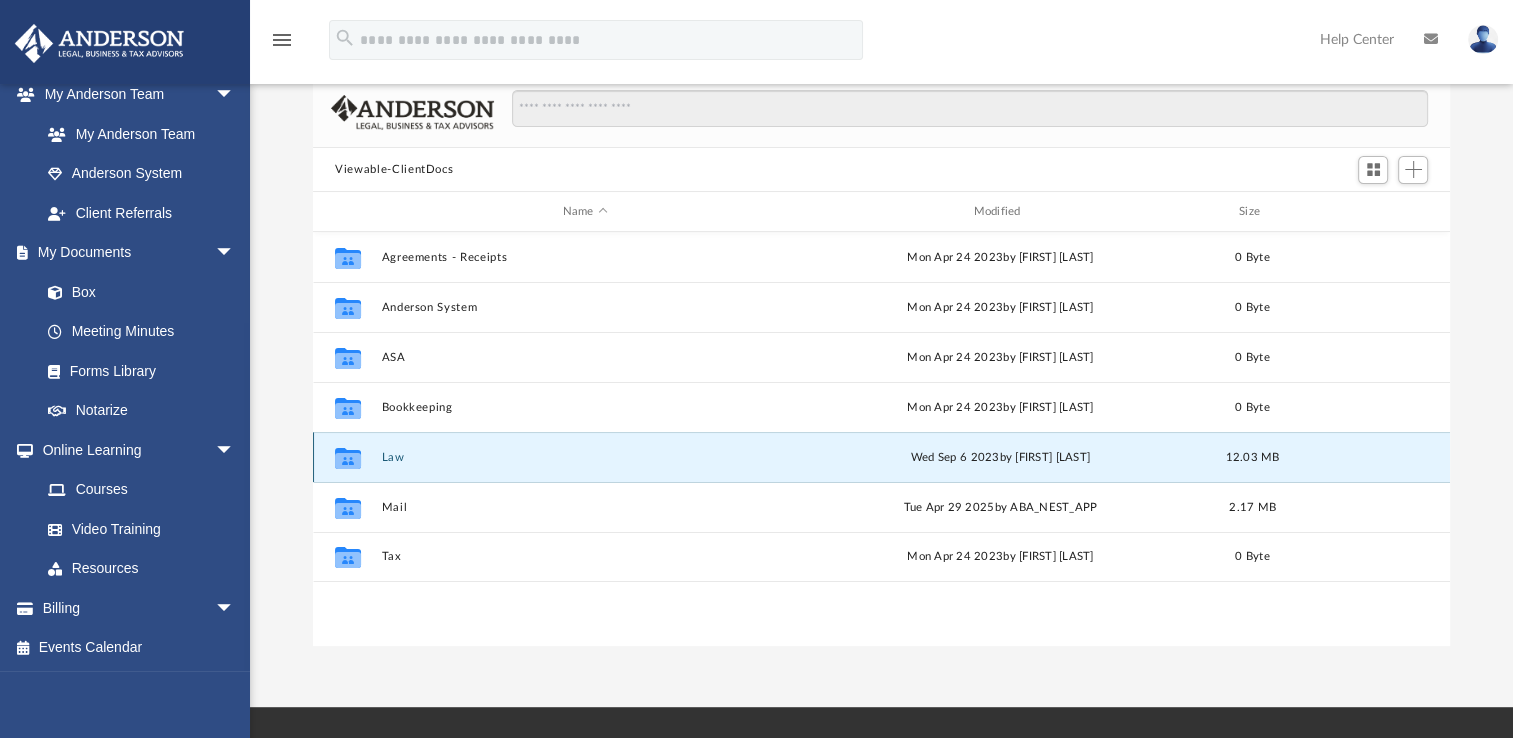 click on "Law" at bounding box center (585, 457) 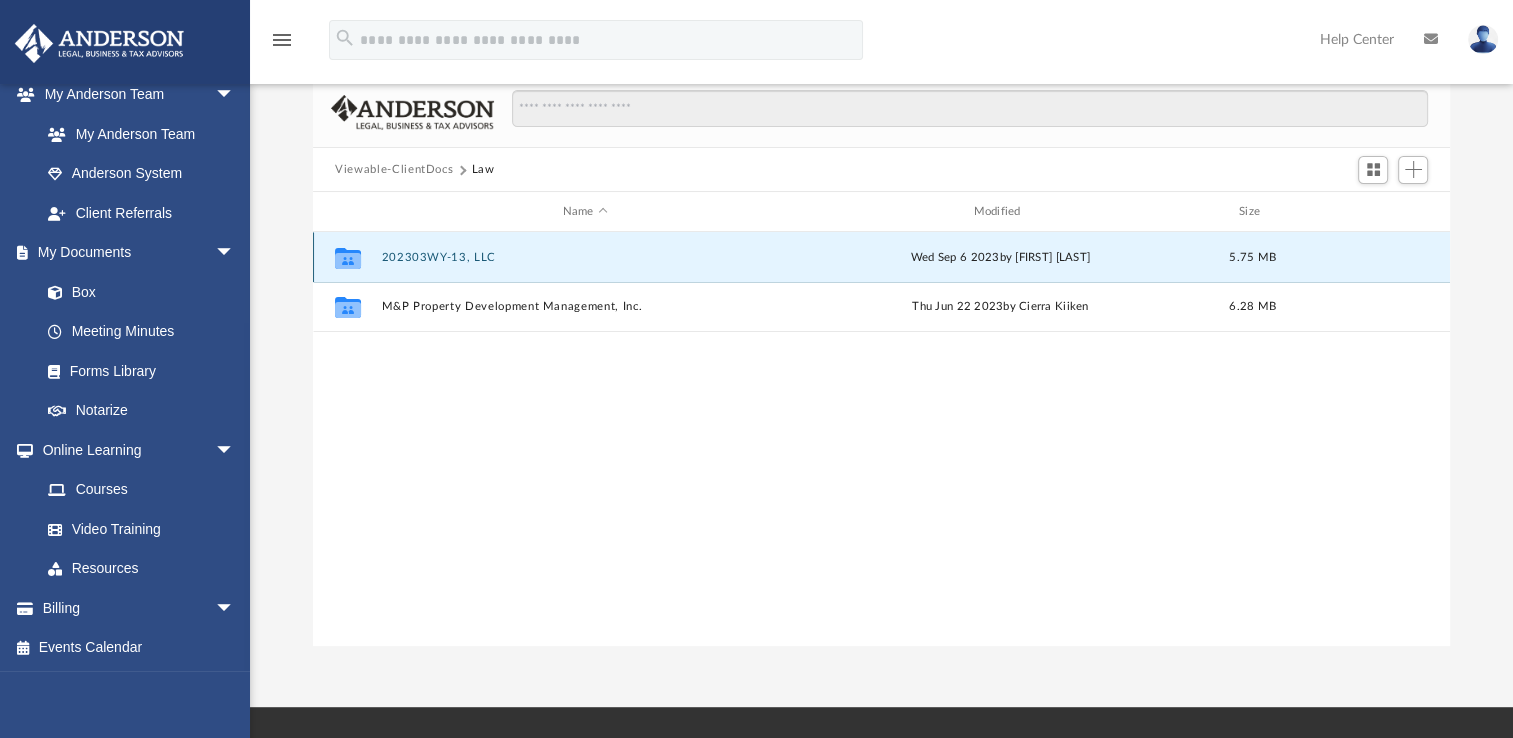 click on "202303WY-13, LLC" at bounding box center [585, 257] 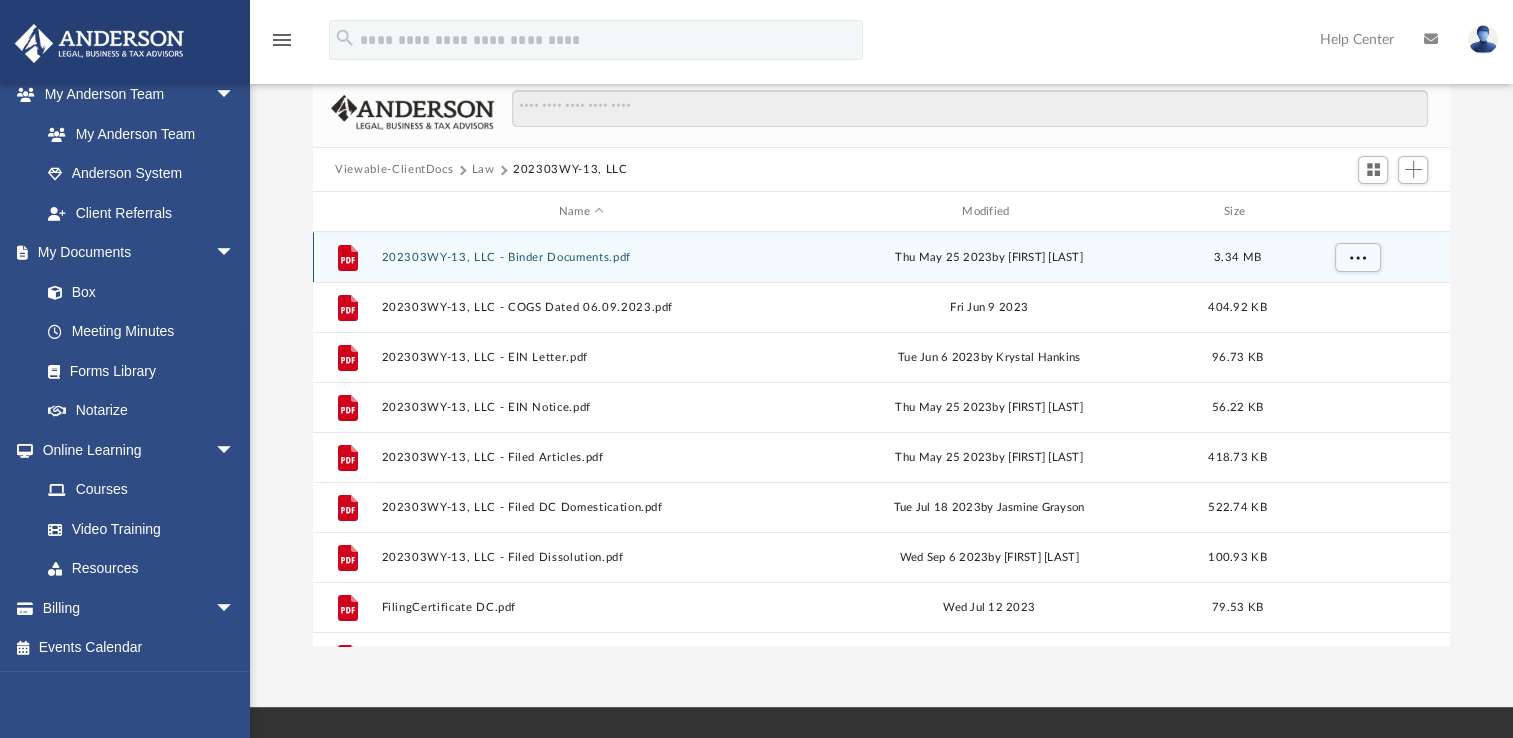 click on "202303WY-13, LLC - Binder Documents.pdf" at bounding box center [581, 257] 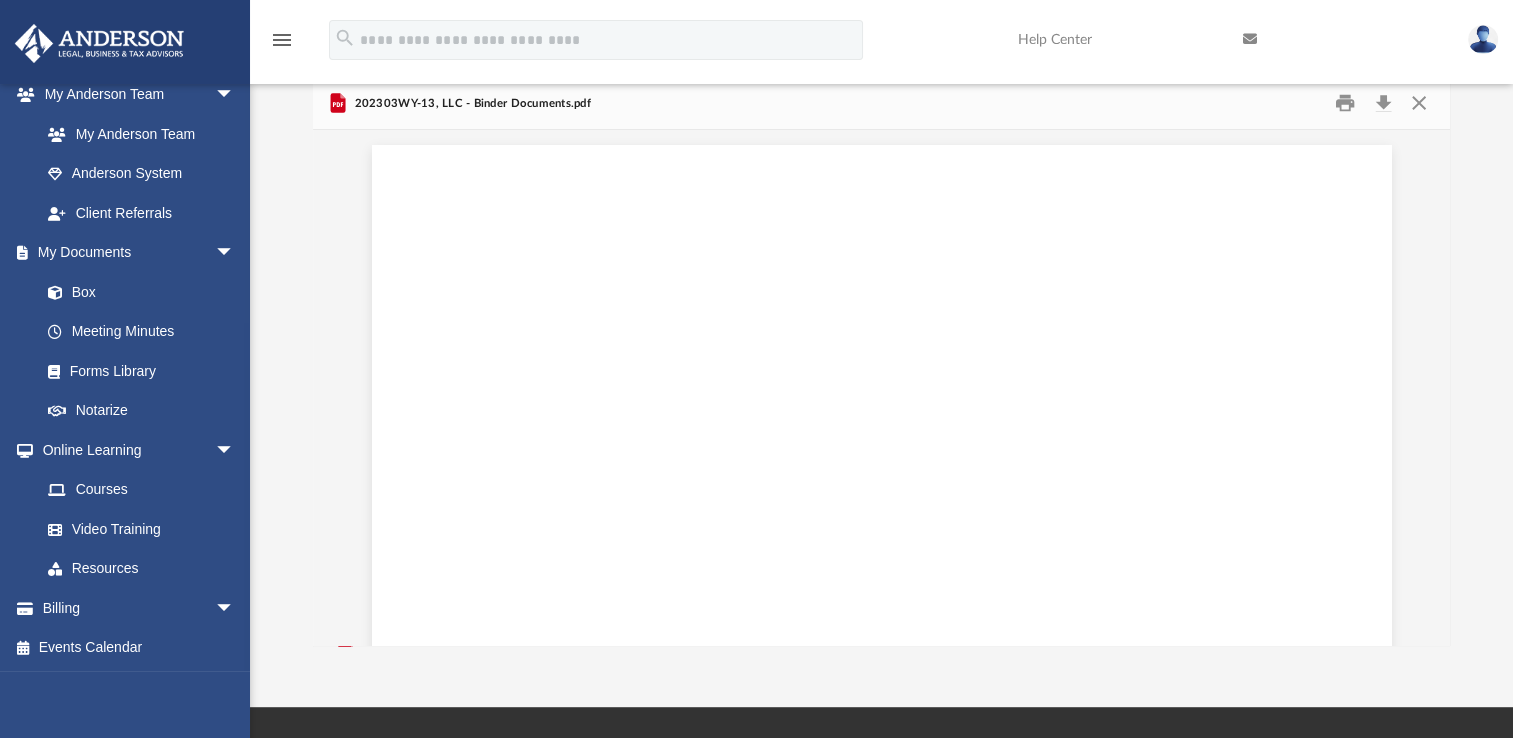 scroll, scrollTop: 129600, scrollLeft: 0, axis: vertical 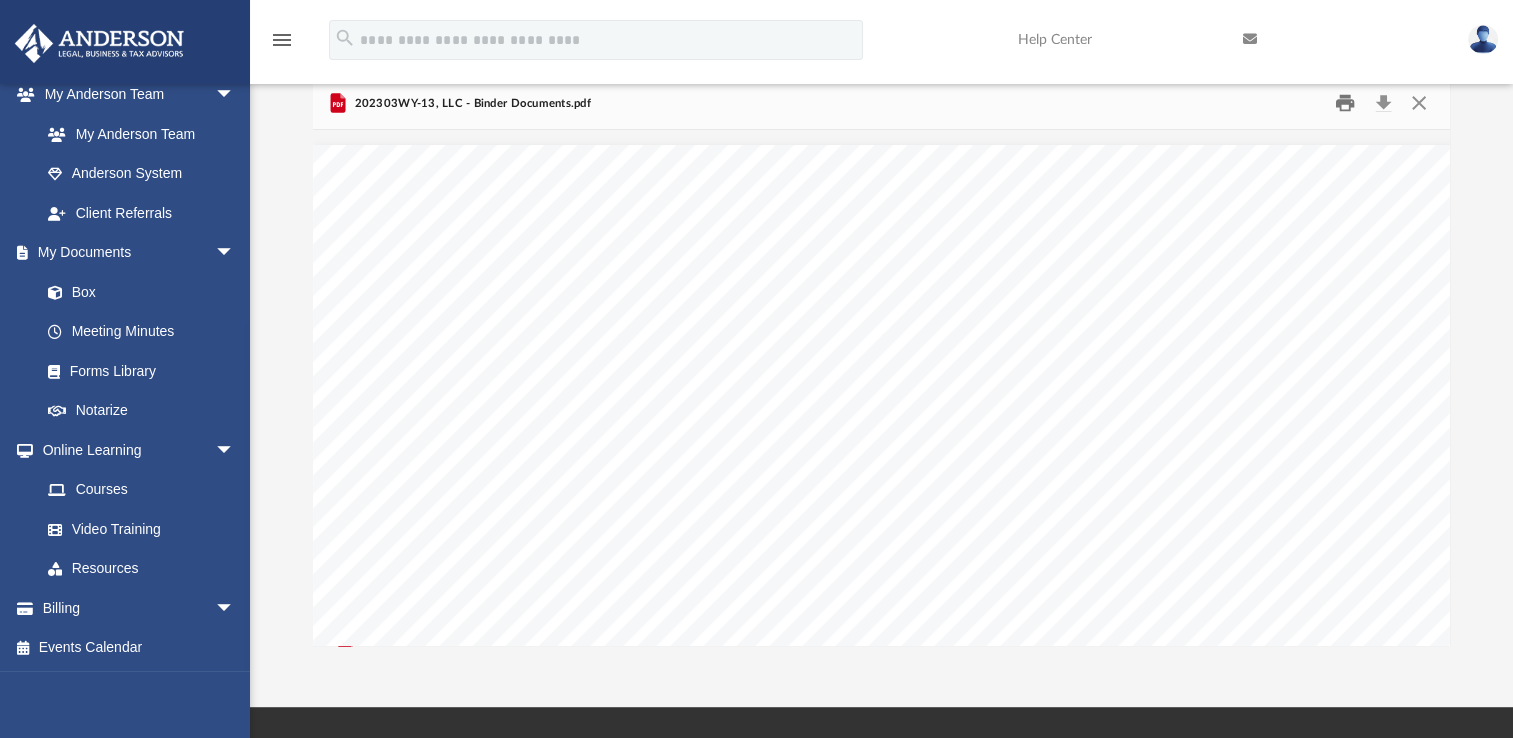 drag, startPoint x: 1519, startPoint y: 114, endPoint x: 1345, endPoint y: 100, distance: 174.56232 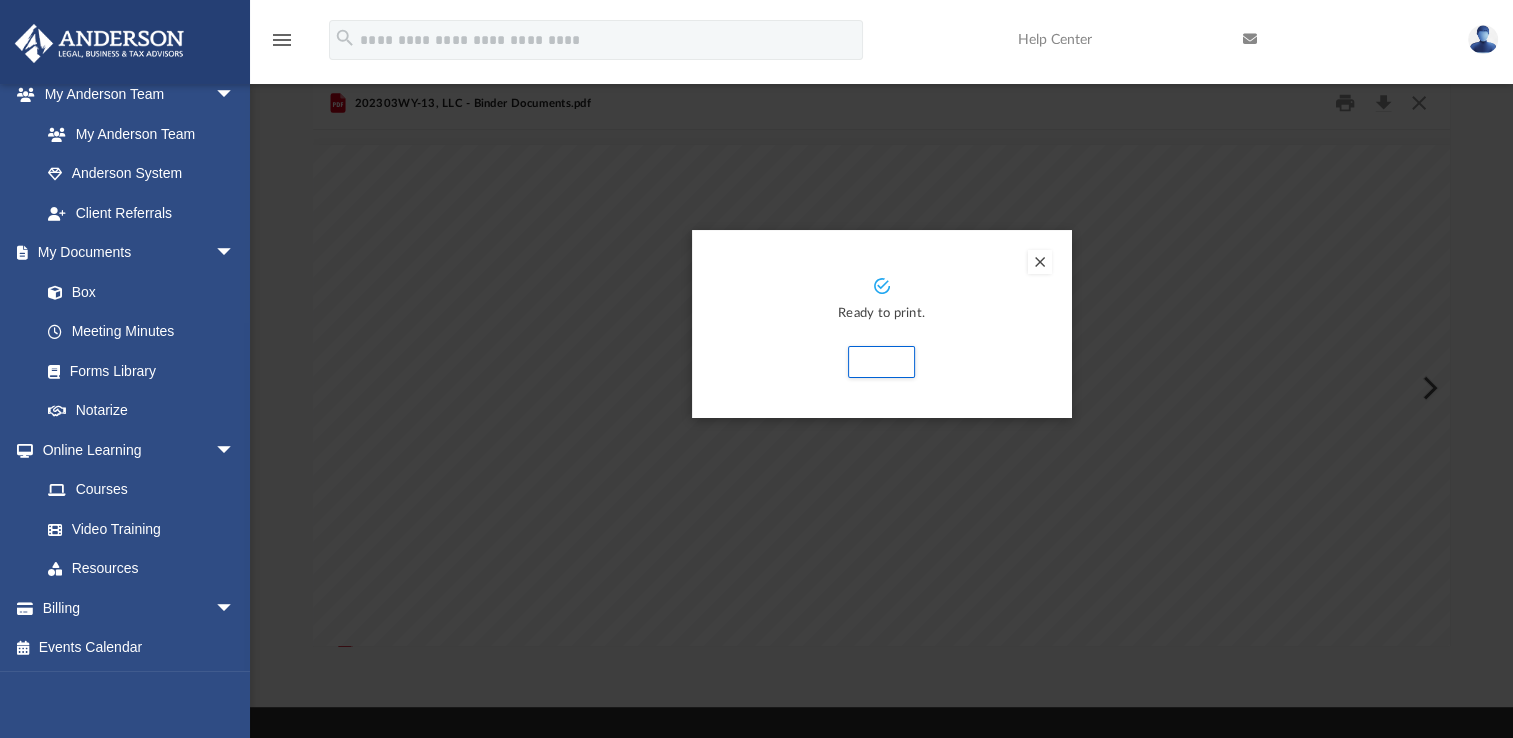 click at bounding box center [1040, 262] 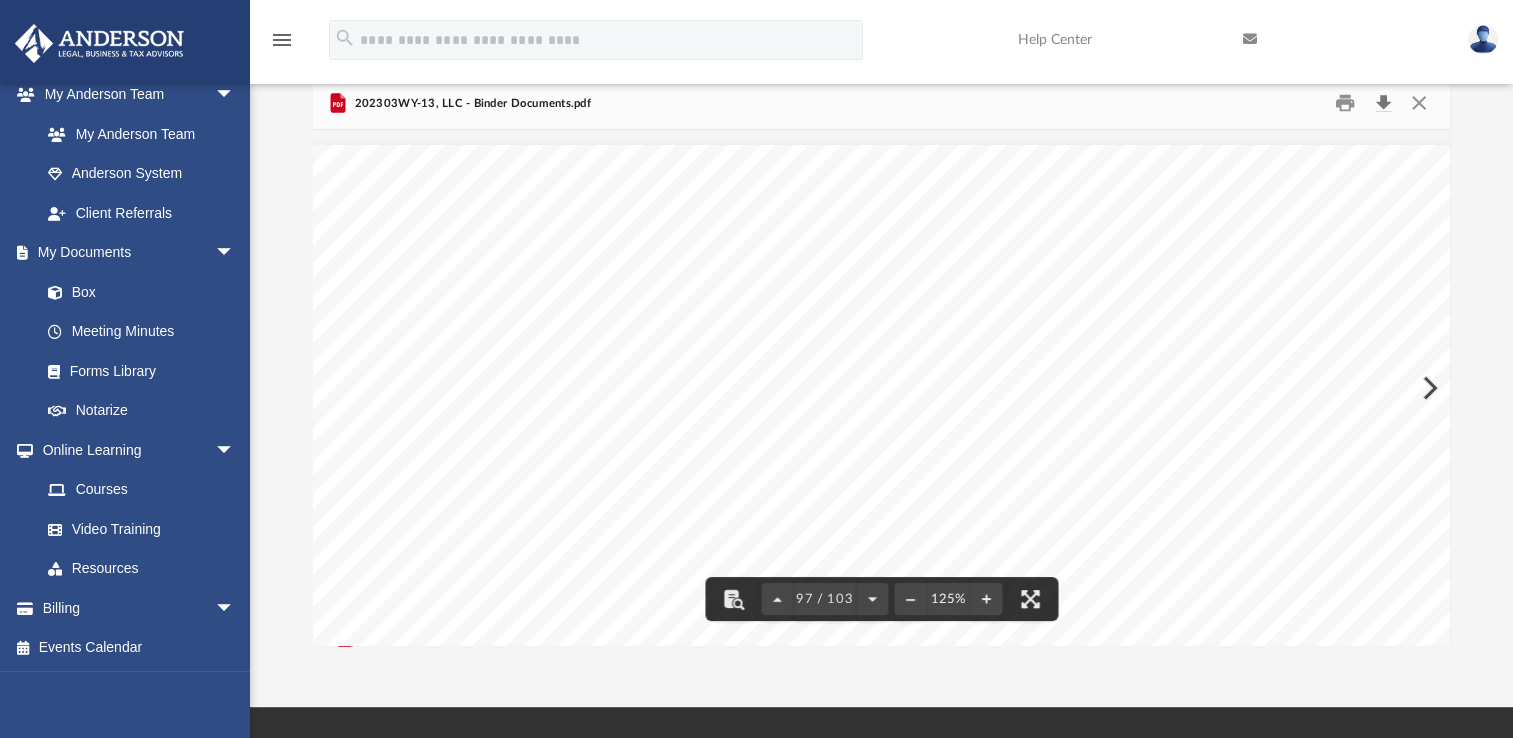 click at bounding box center (1383, 103) 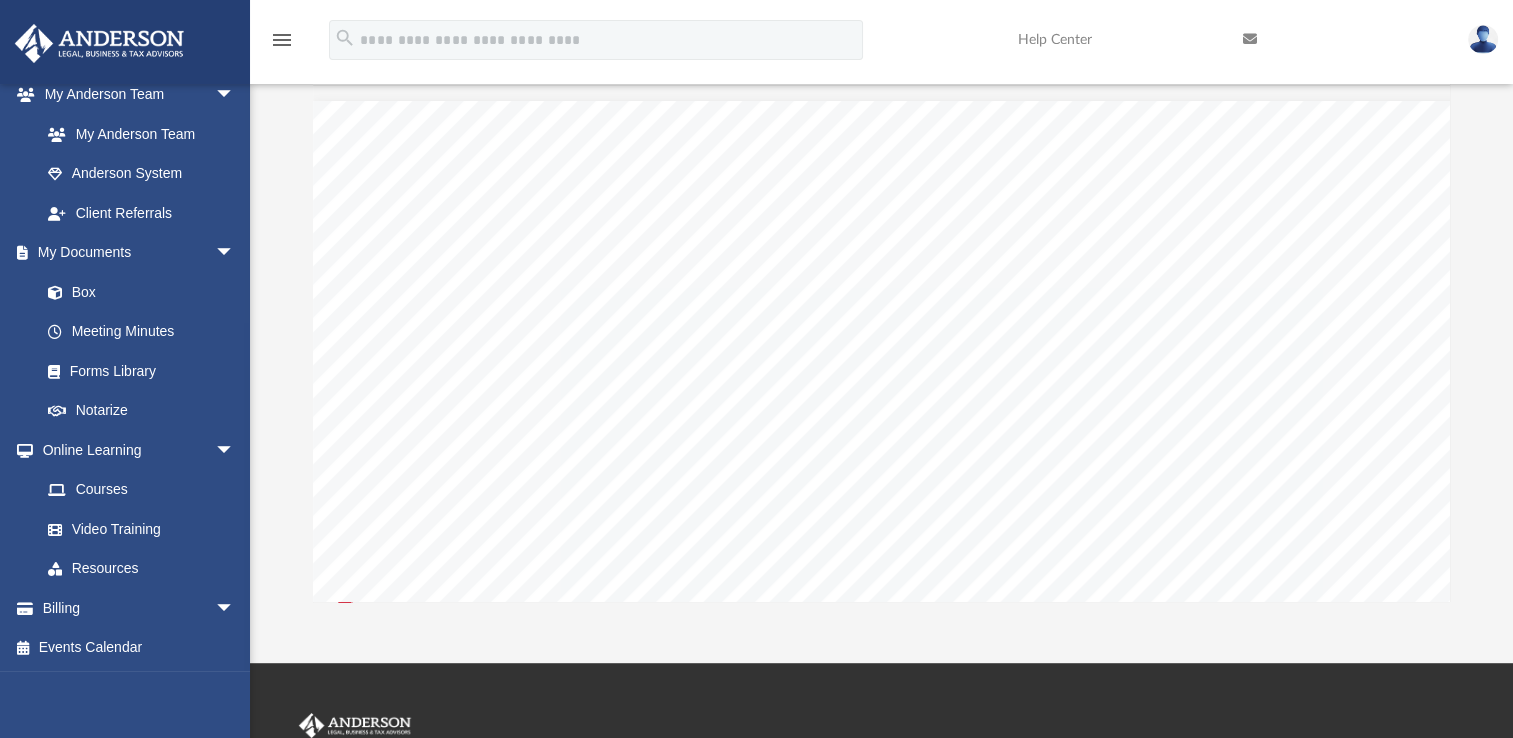 scroll, scrollTop: 162, scrollLeft: 0, axis: vertical 